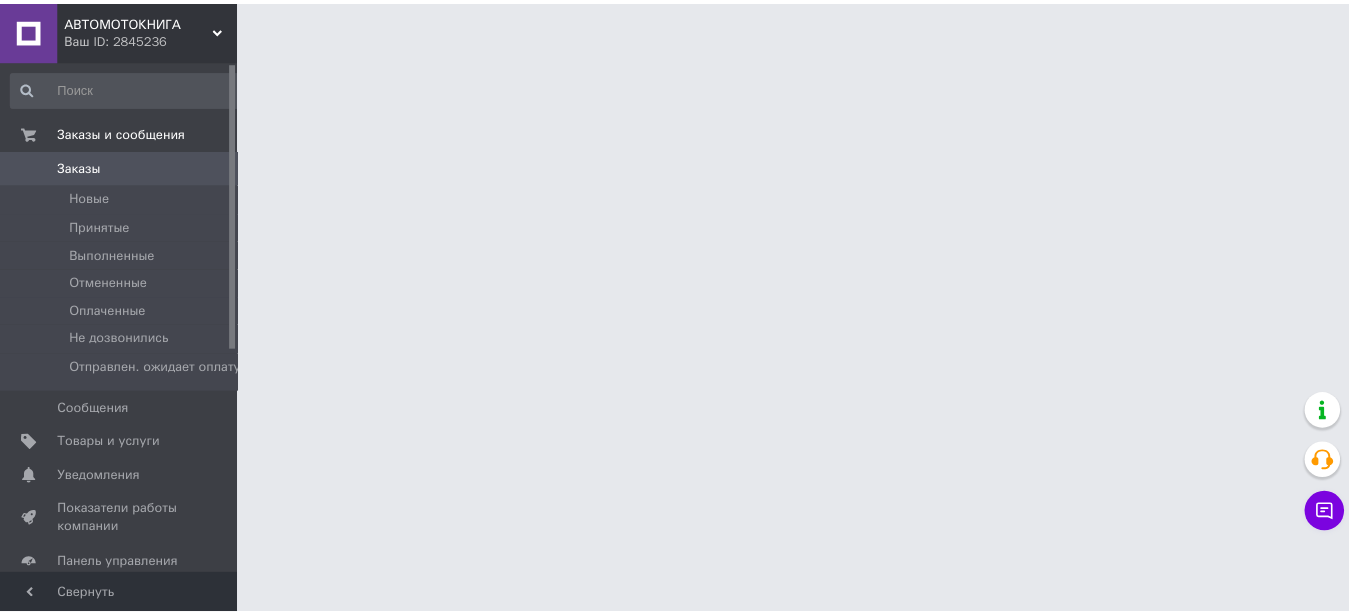 scroll, scrollTop: 0, scrollLeft: 0, axis: both 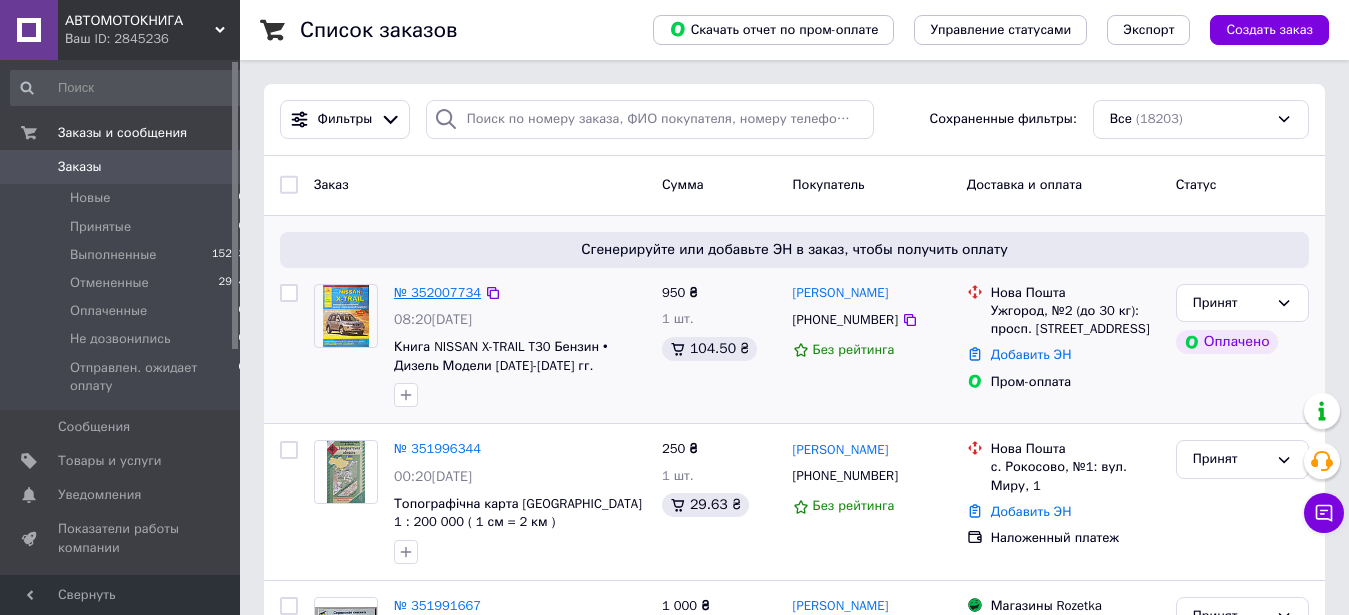 click on "№ 352007734" at bounding box center [437, 292] 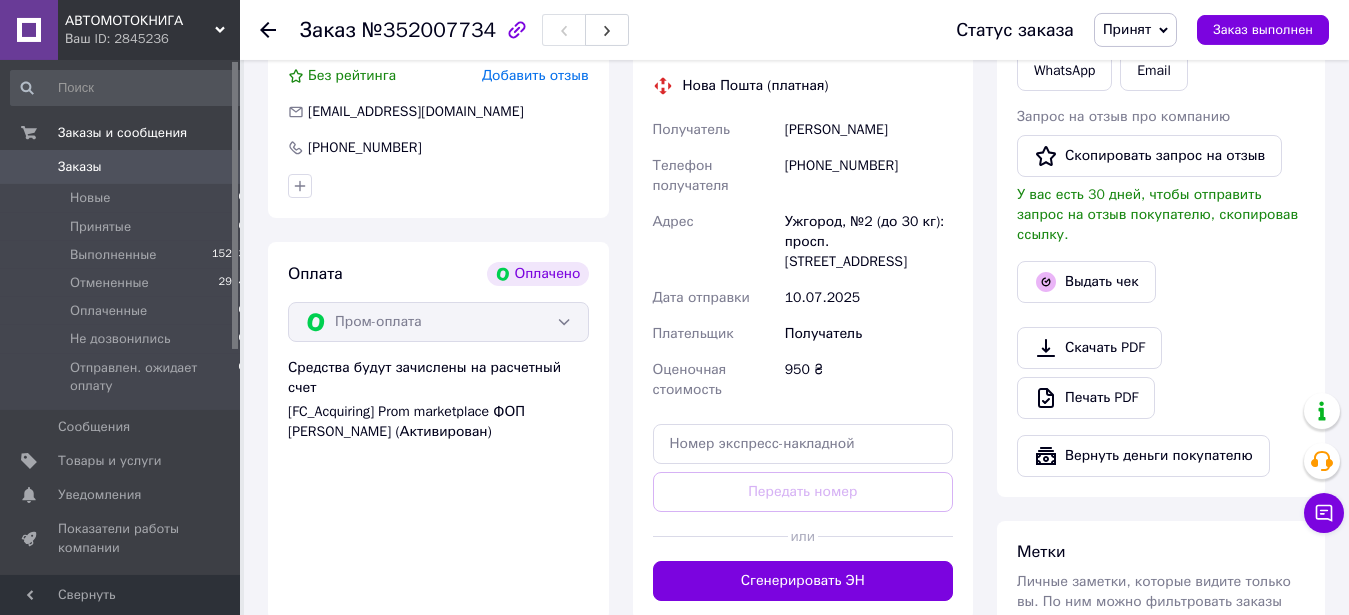 scroll, scrollTop: 539, scrollLeft: 0, axis: vertical 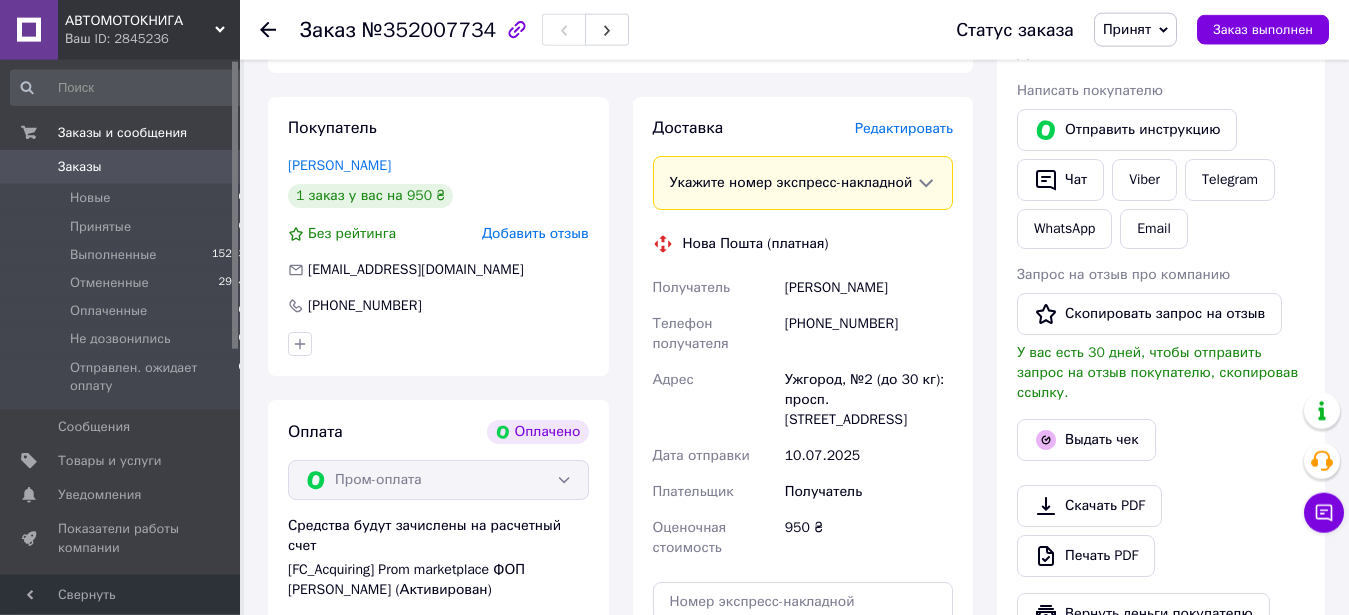 click on "Редактировать" at bounding box center [904, 128] 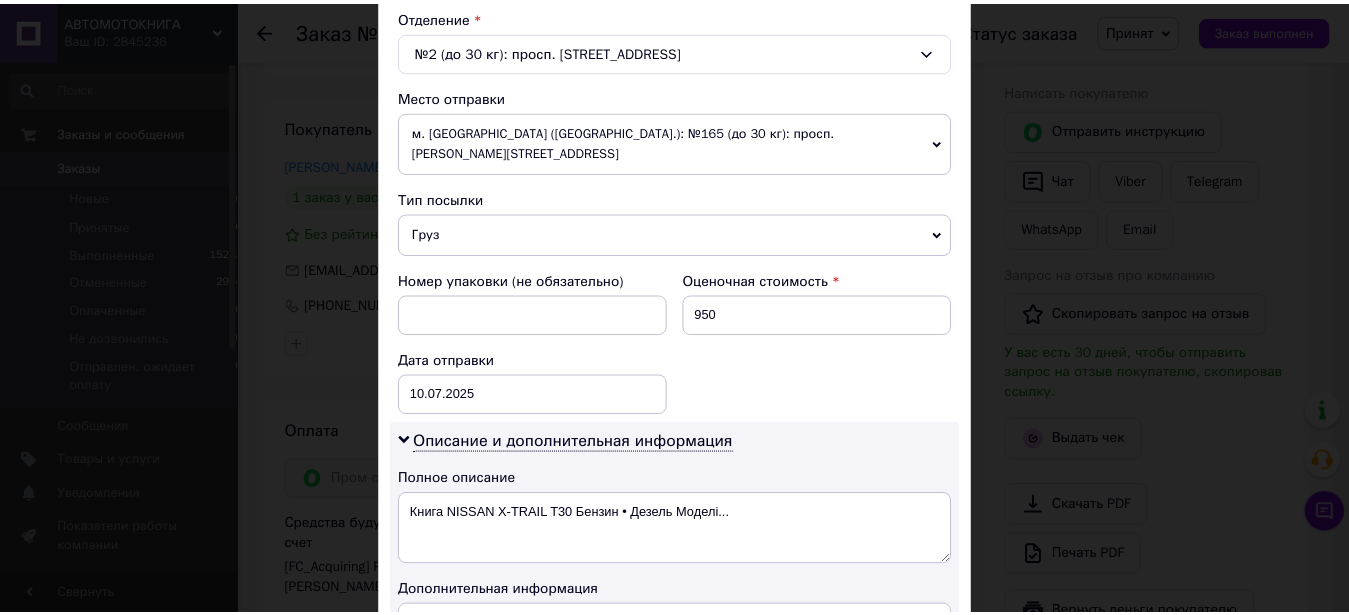 scroll, scrollTop: 937, scrollLeft: 0, axis: vertical 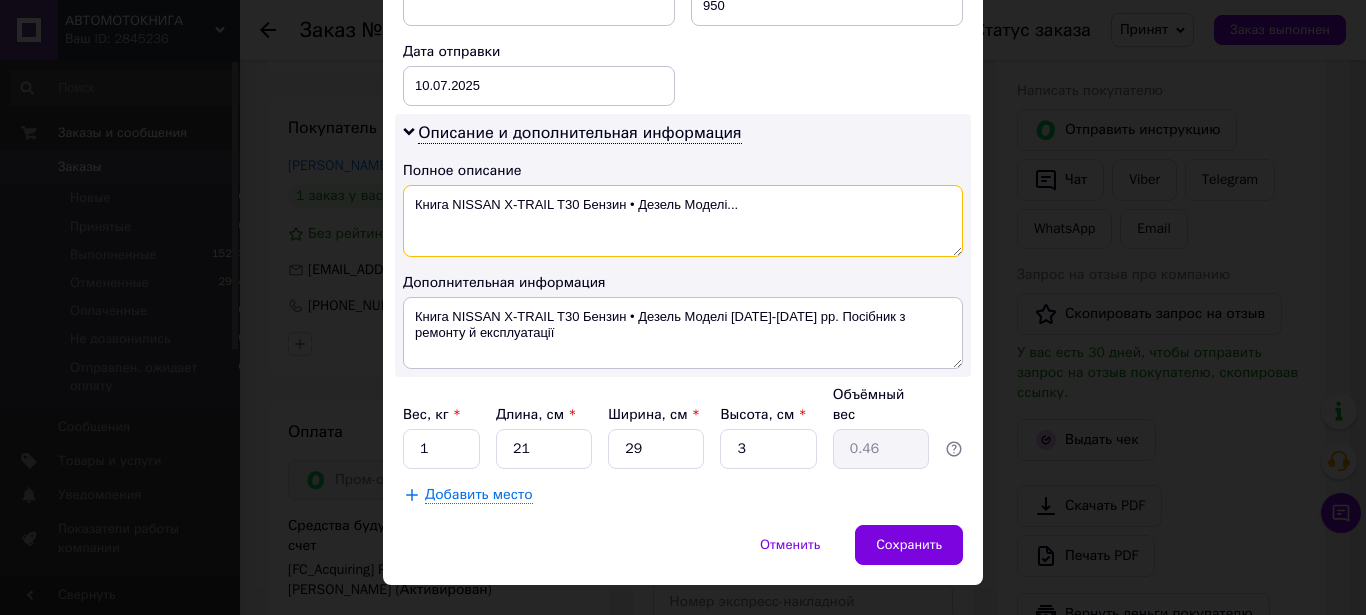click on "Книга NISSAN X-TRAIL T30 Бензин • Дезель Моделі..." at bounding box center (683, 221) 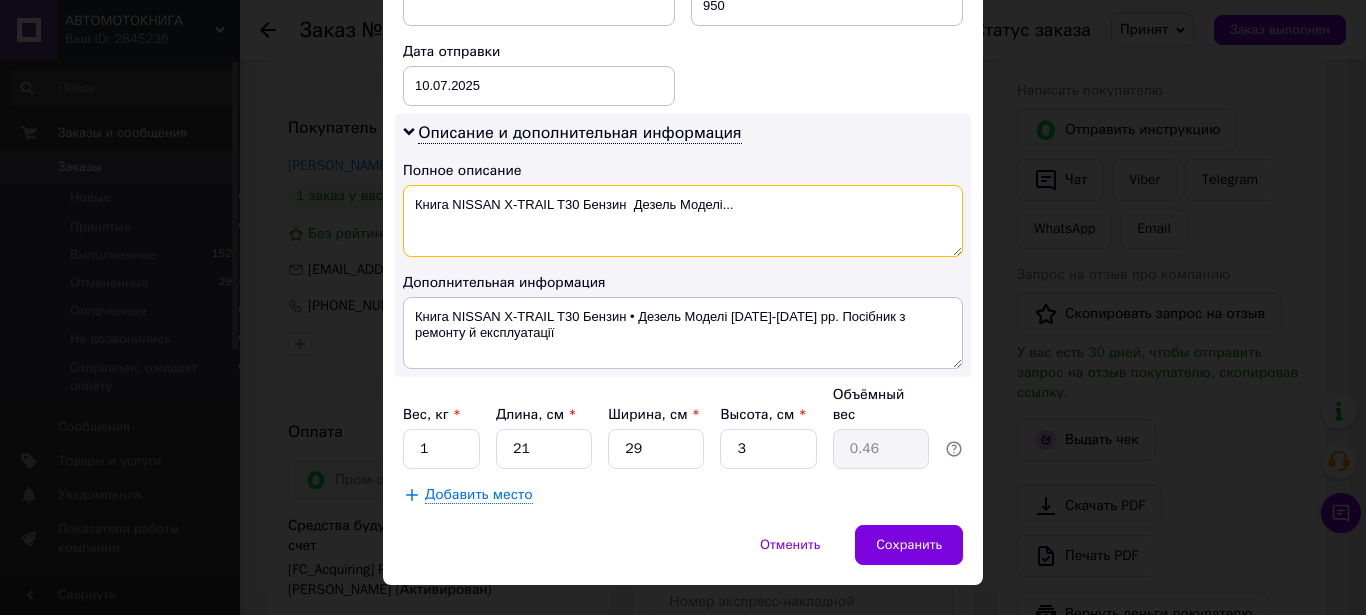 click on "Книга NISSAN X-TRAIL T30 Бензин  Дезель Моделі..." at bounding box center (683, 221) 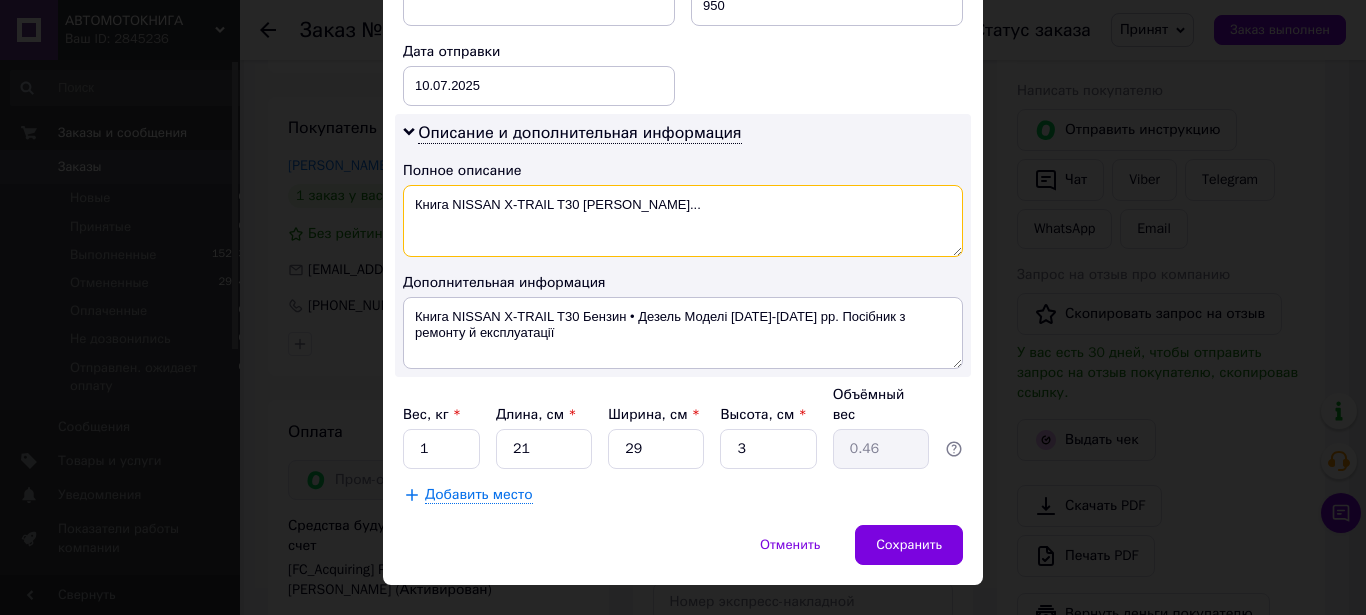 type on "Книга NISSAN X-TRAIL T30 [PERSON_NAME]..." 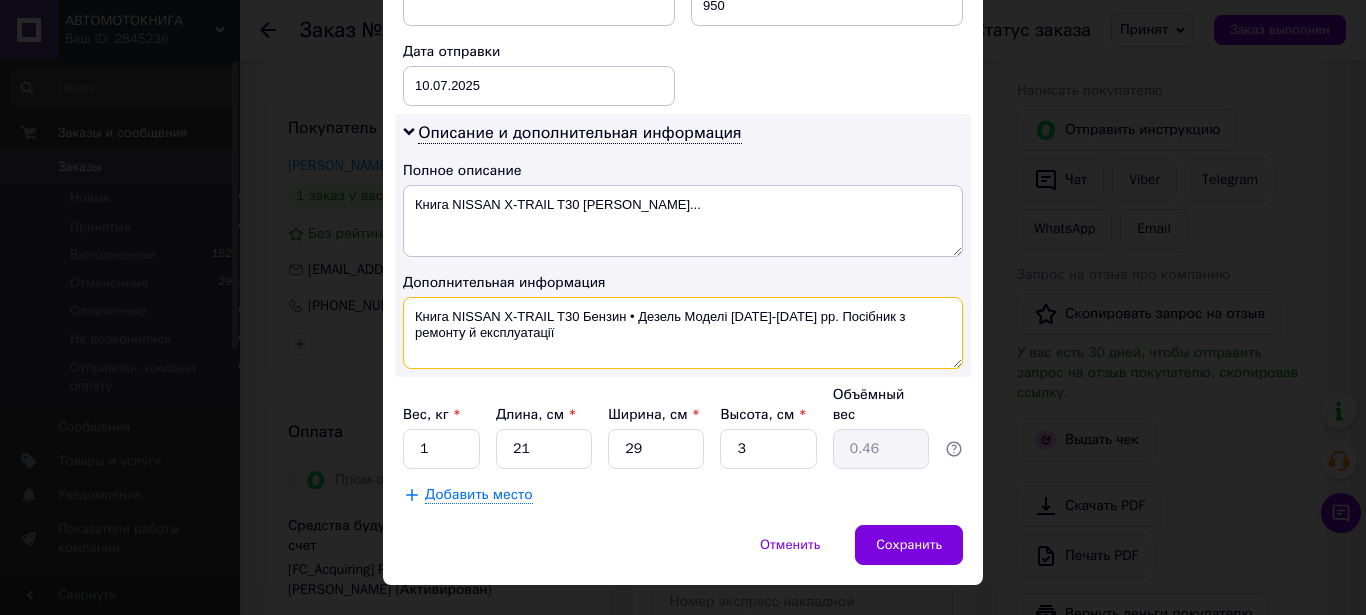 click on "Книга NISSAN X-TRAIL T30 Бензин • Дезель Моделі [DATE]-[DATE] рр. Посібник з ремонту й експлуатації" at bounding box center (683, 333) 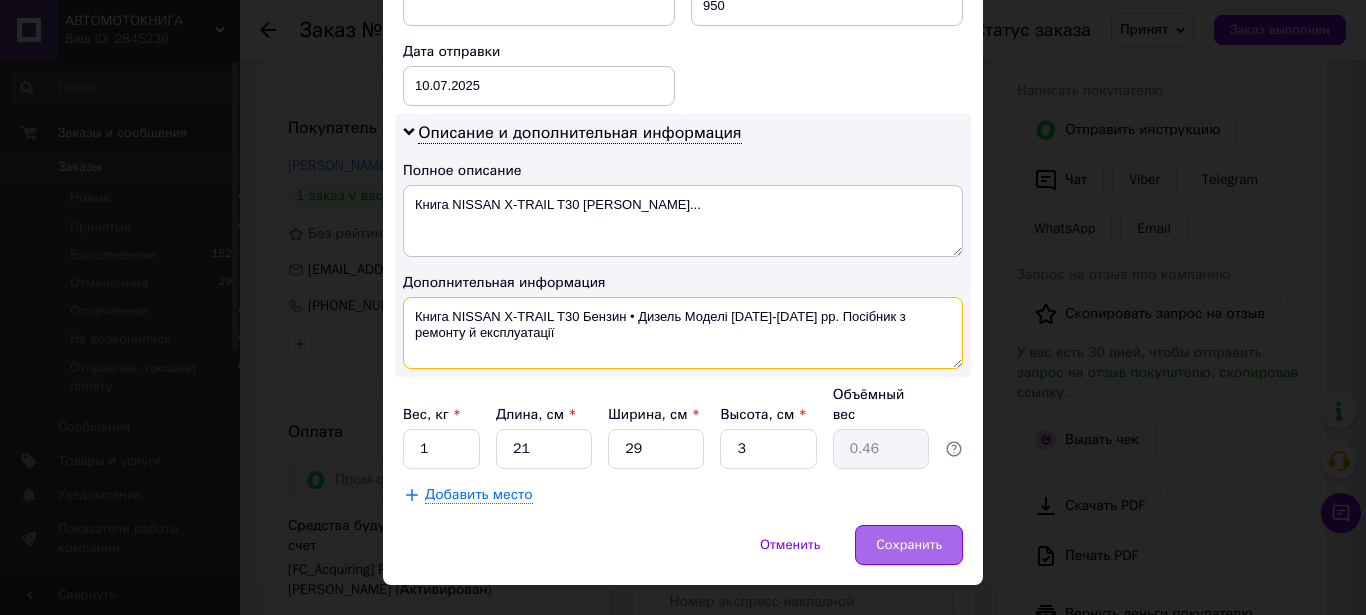 type on "Книга NISSAN X-TRAIL T30 Бензин • Дизель Моделі [DATE]-[DATE] рр. Посібник з ремонту й експлуатації" 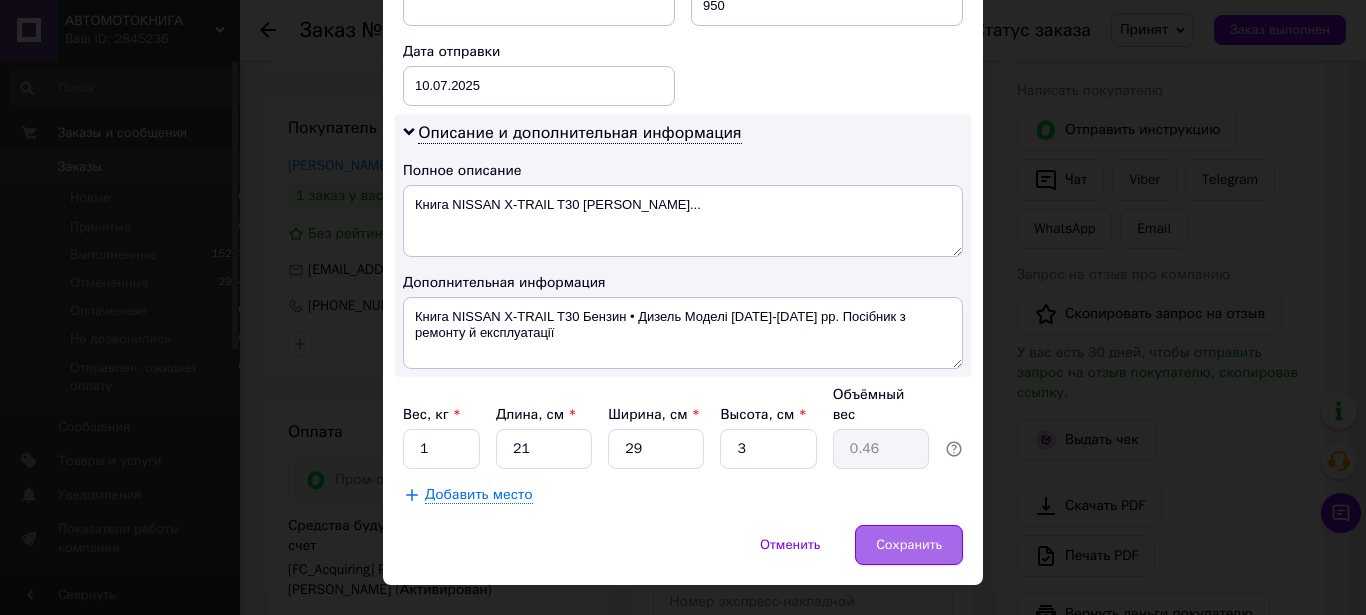 click on "Сохранить" at bounding box center (909, 545) 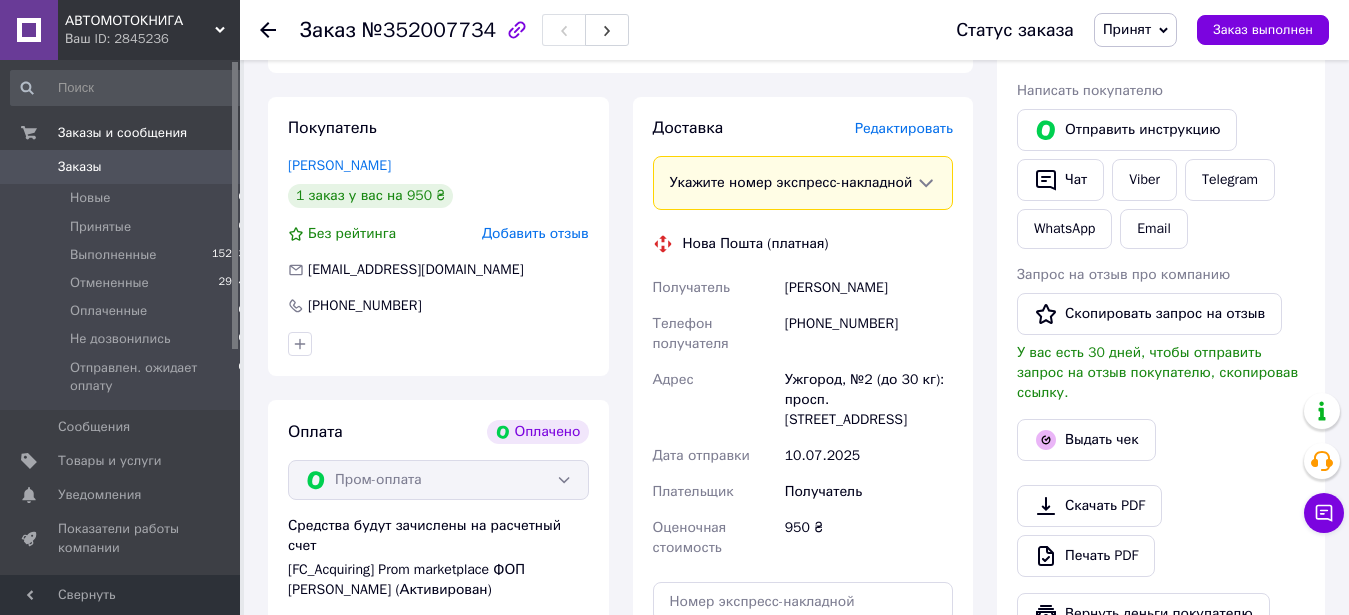 scroll, scrollTop: 757, scrollLeft: 0, axis: vertical 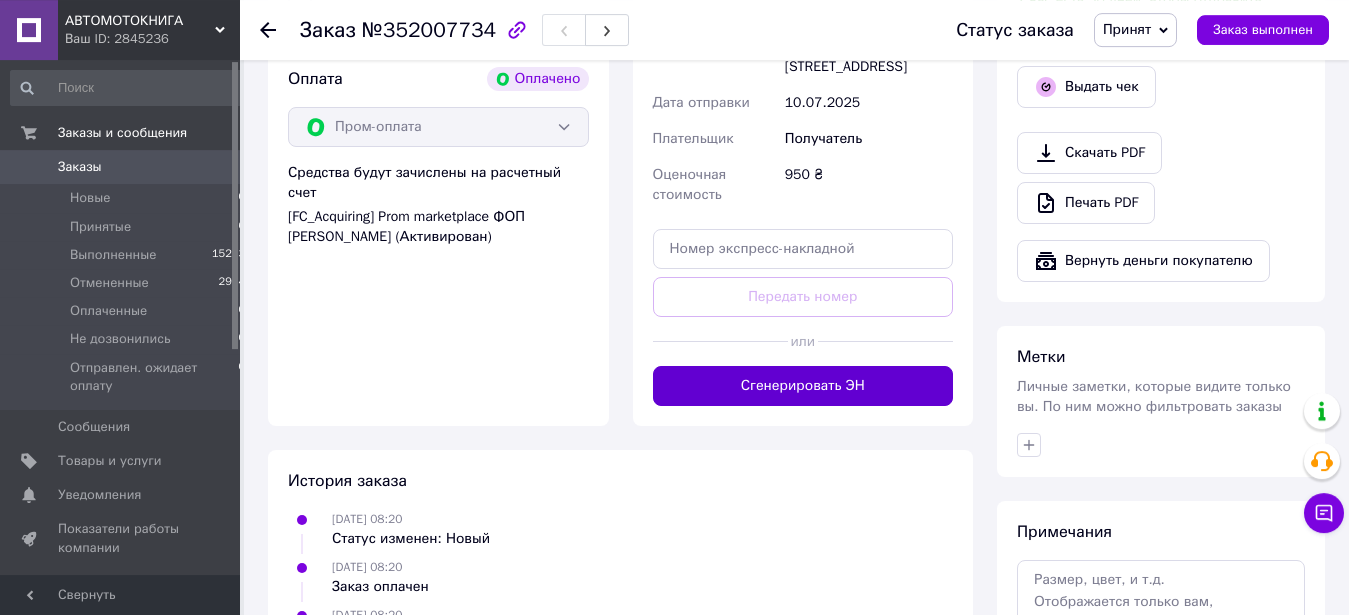 click on "Сгенерировать ЭН" at bounding box center [803, 386] 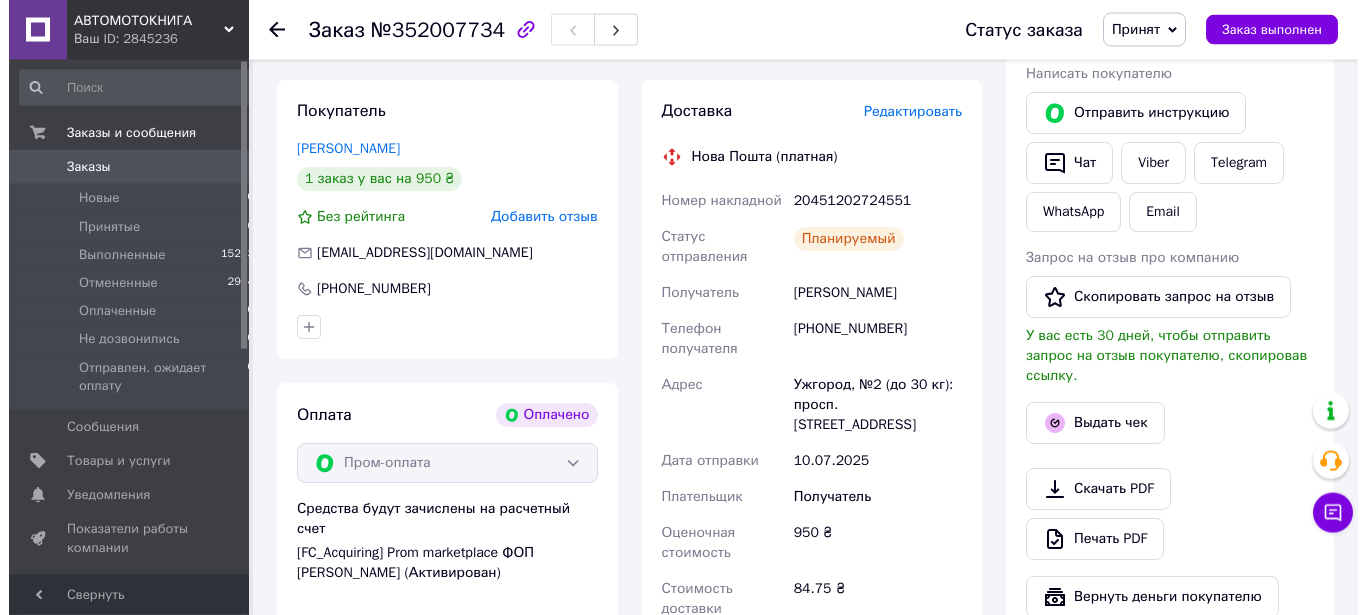 scroll, scrollTop: 424, scrollLeft: 0, axis: vertical 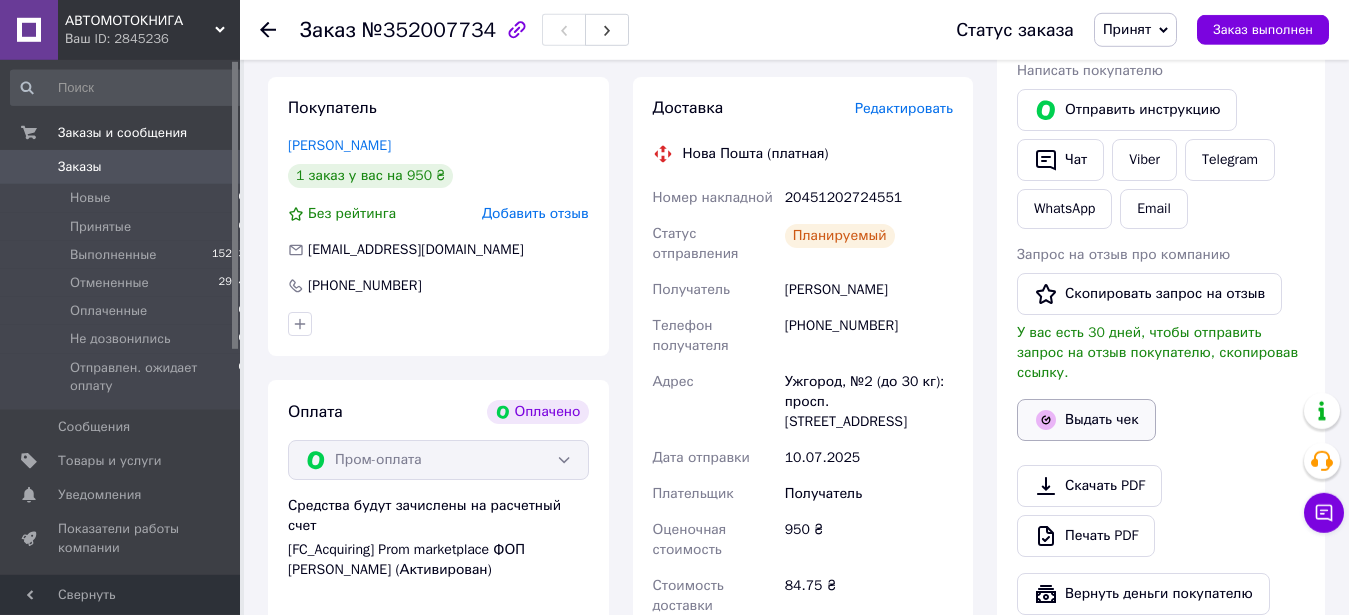 click on "Выдать чек" at bounding box center (1086, 420) 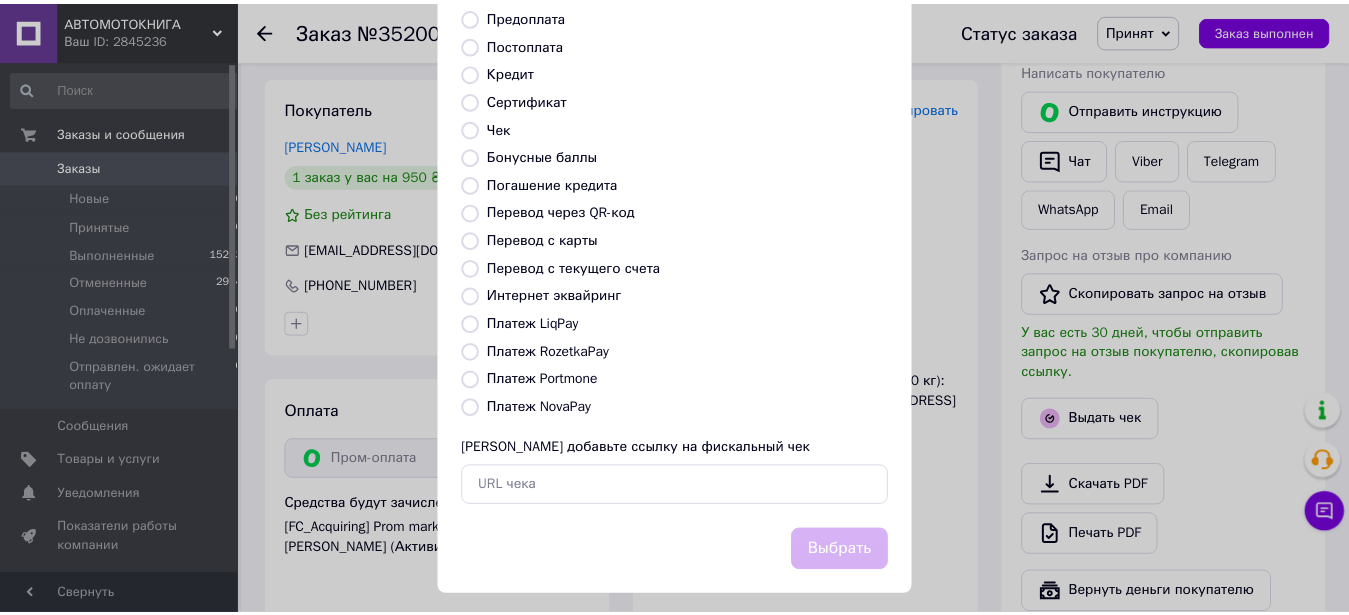 scroll, scrollTop: 244, scrollLeft: 0, axis: vertical 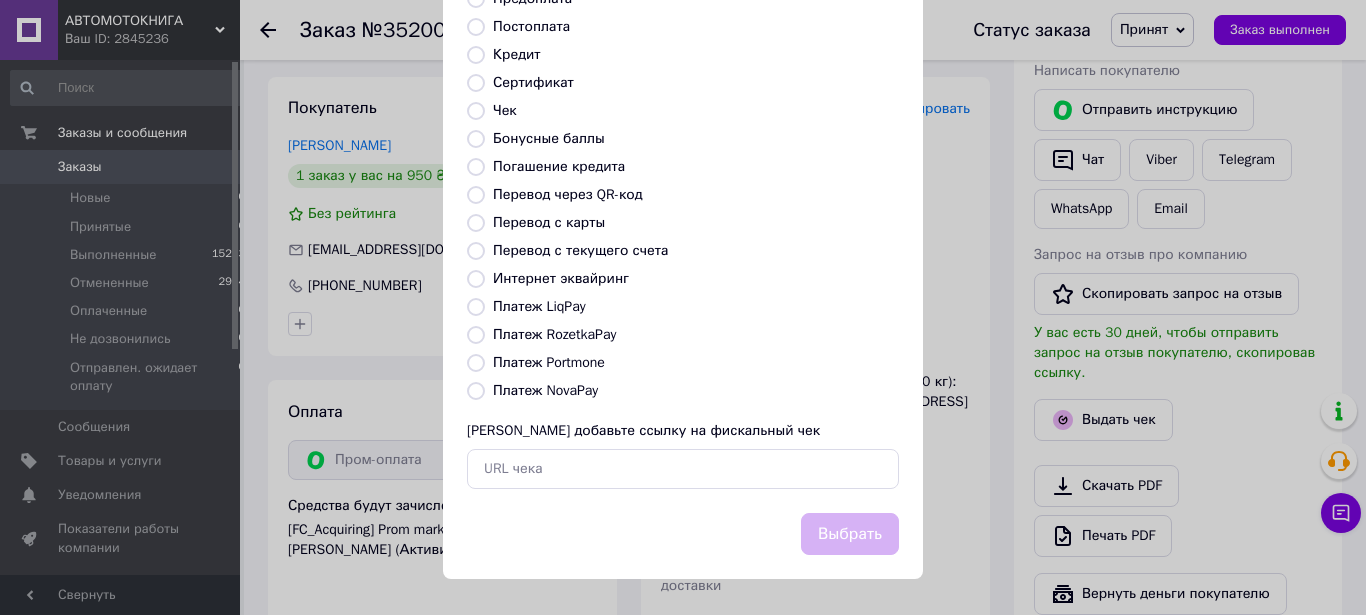 click on "Платеж RozetkaPay" at bounding box center (476, 335) 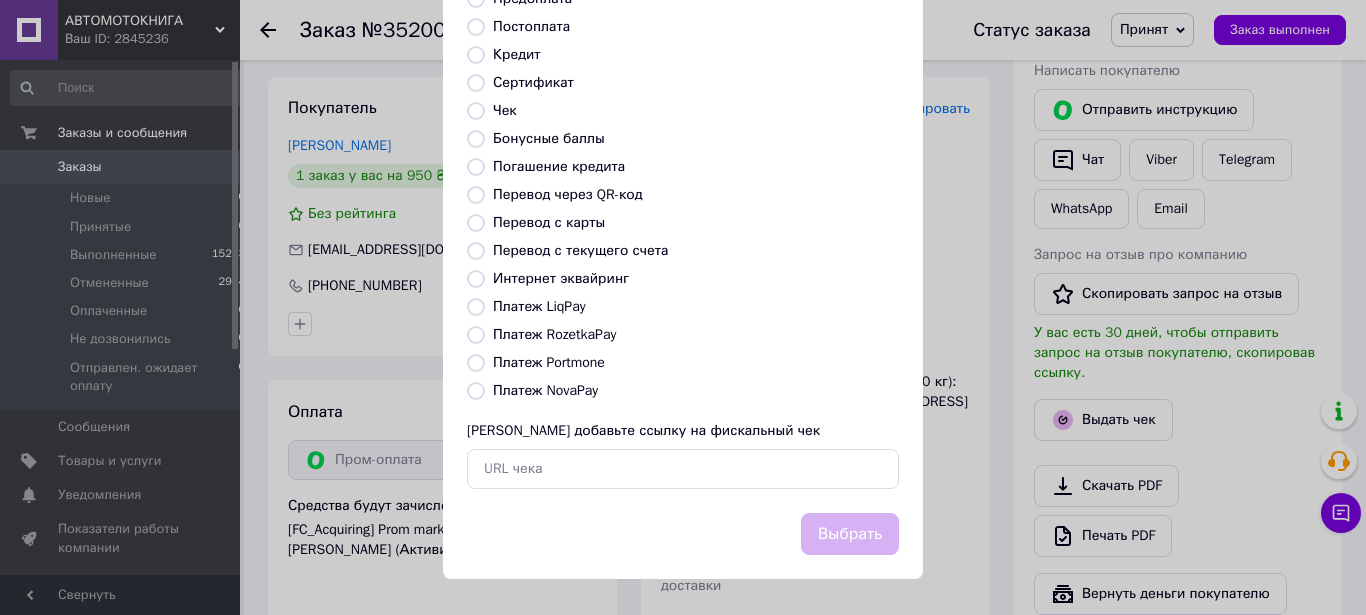 radio on "true" 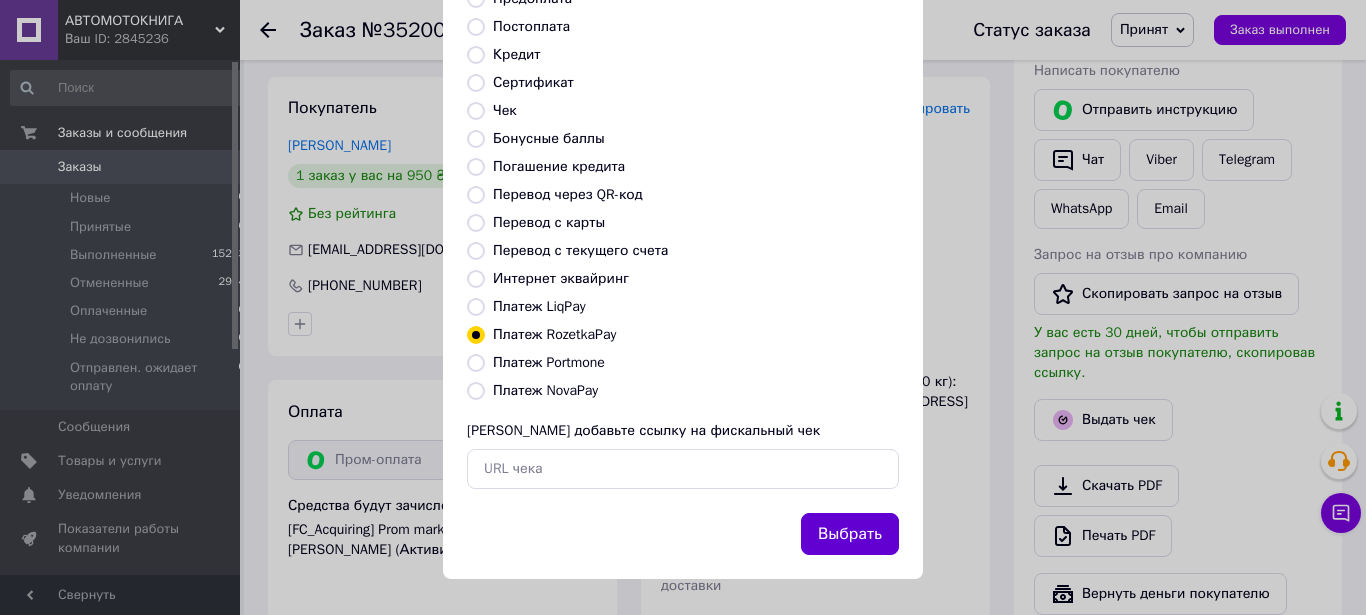 click on "Выбрать" at bounding box center (850, 534) 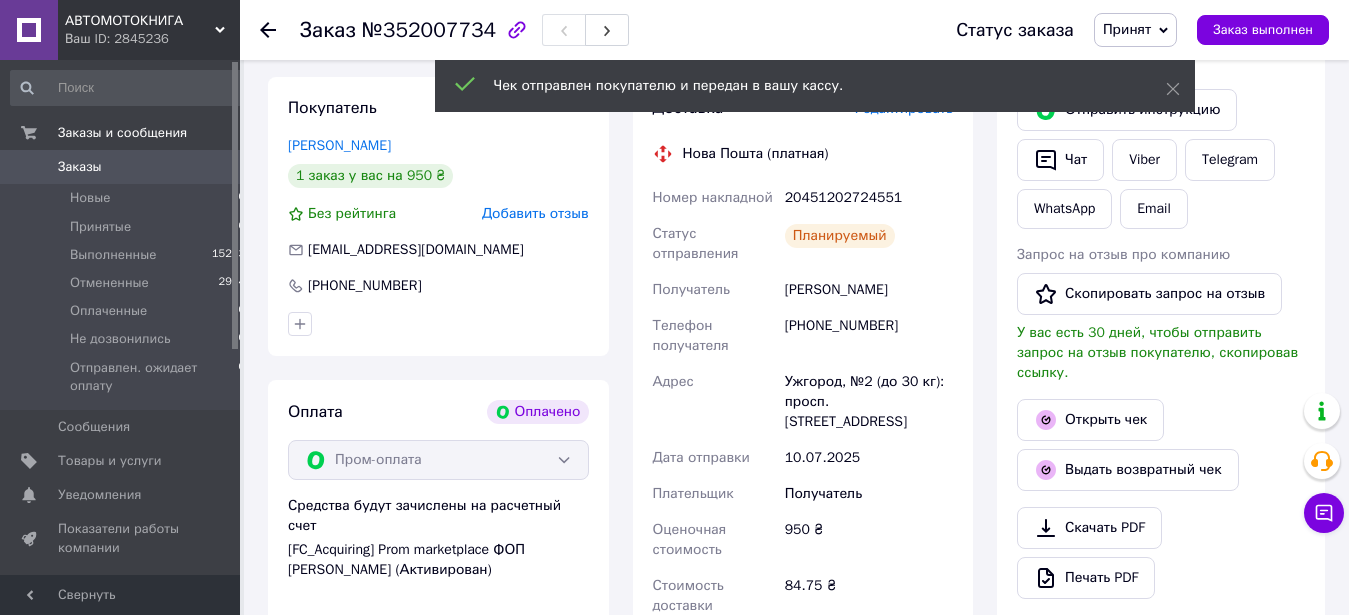 click at bounding box center (280, 30) 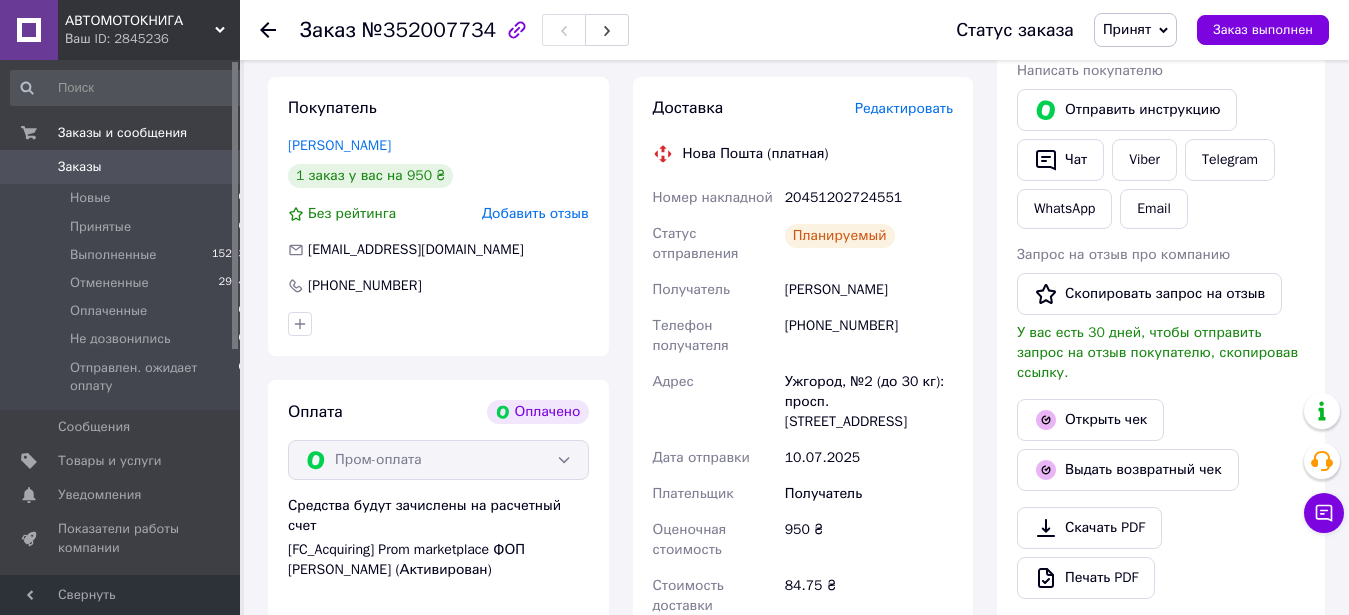 click 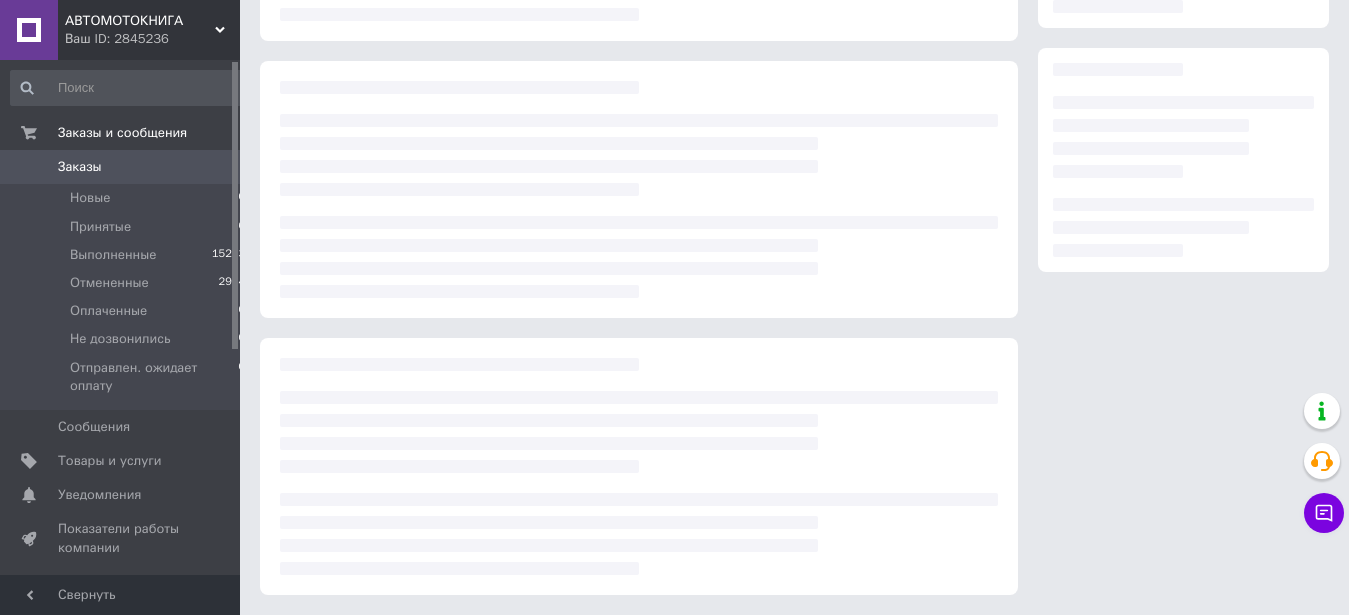 scroll, scrollTop: 0, scrollLeft: 0, axis: both 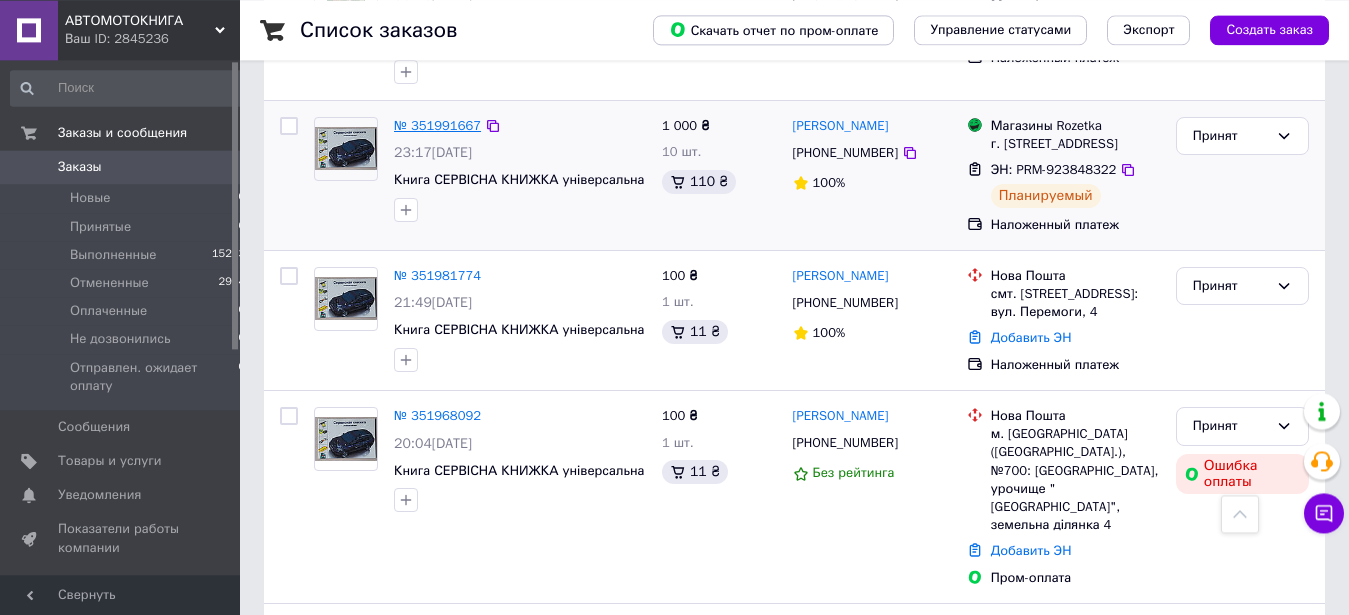 click on "№ 351991667" at bounding box center [437, 125] 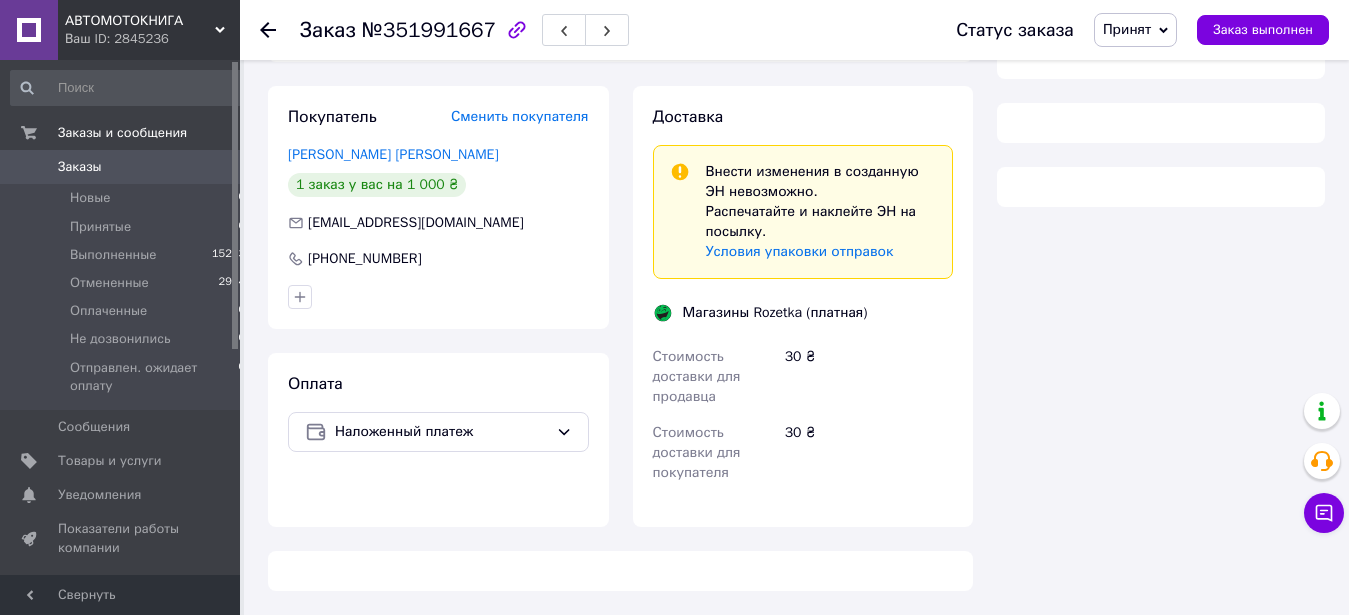 scroll, scrollTop: 293, scrollLeft: 0, axis: vertical 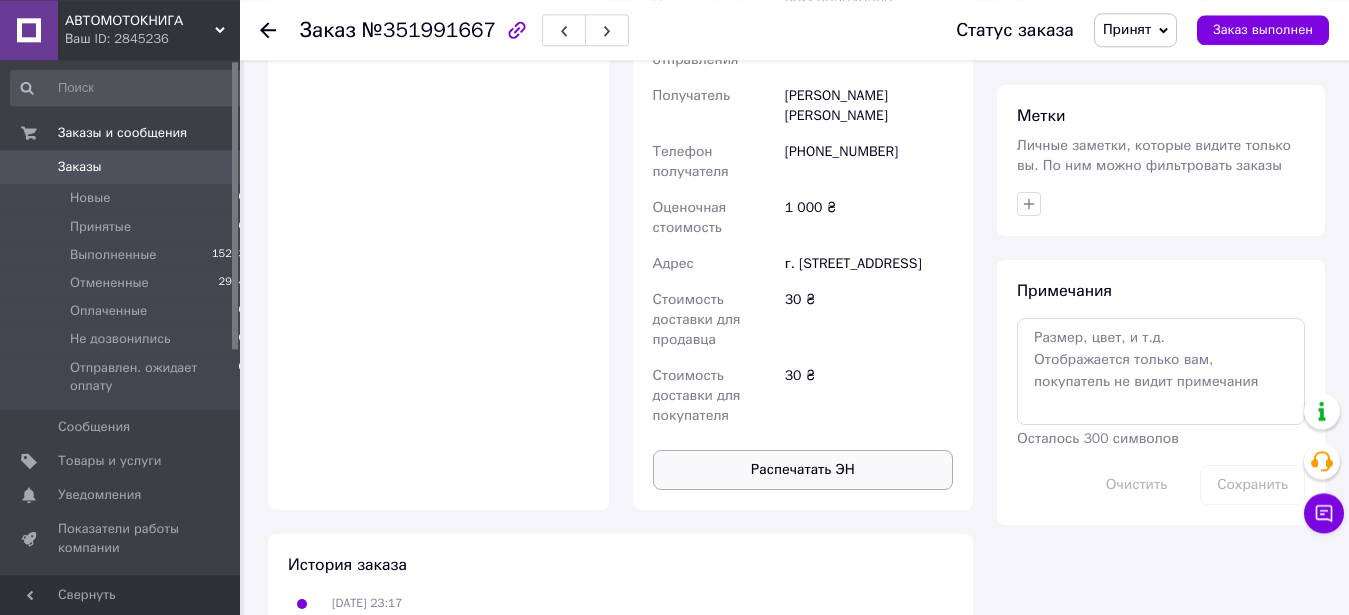 click on "Распечатать ЭН" at bounding box center [803, 470] 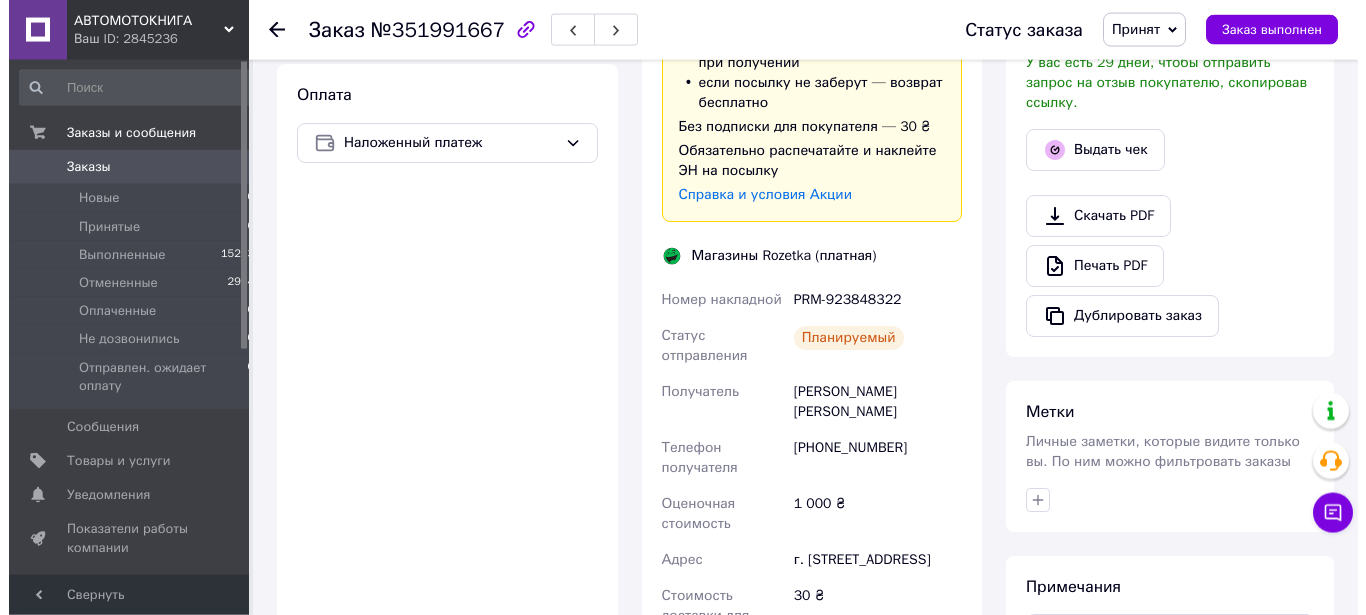 scroll, scrollTop: 615, scrollLeft: 0, axis: vertical 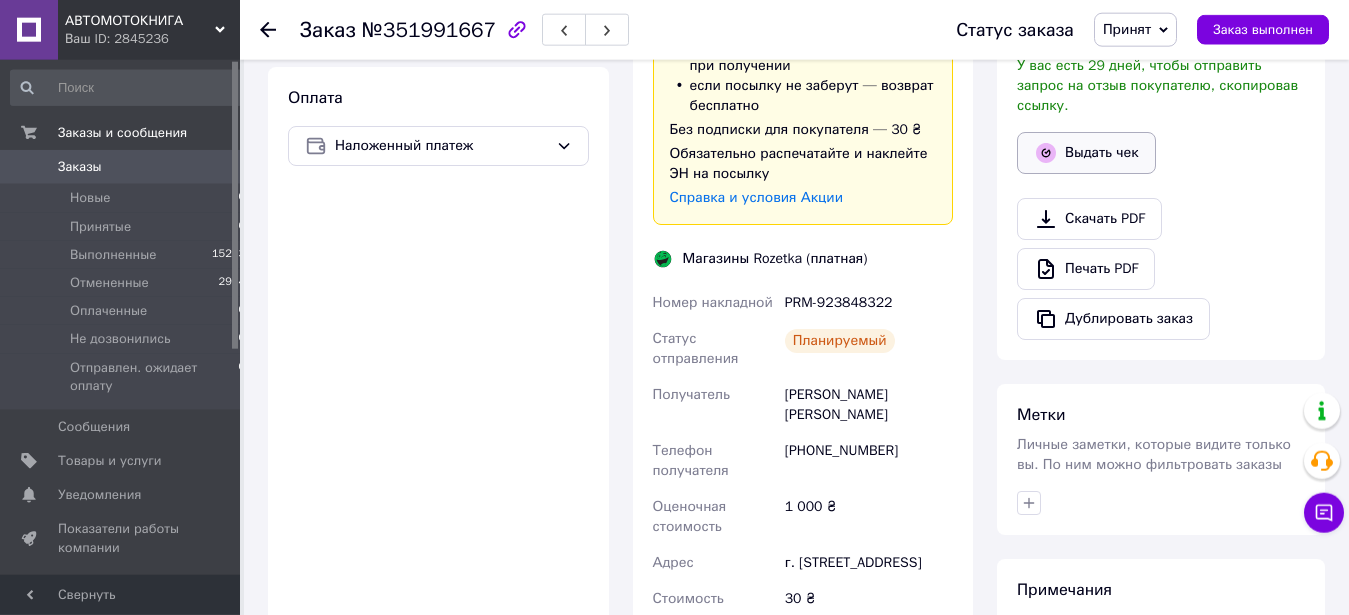 click on "Выдать чек" at bounding box center [1086, 153] 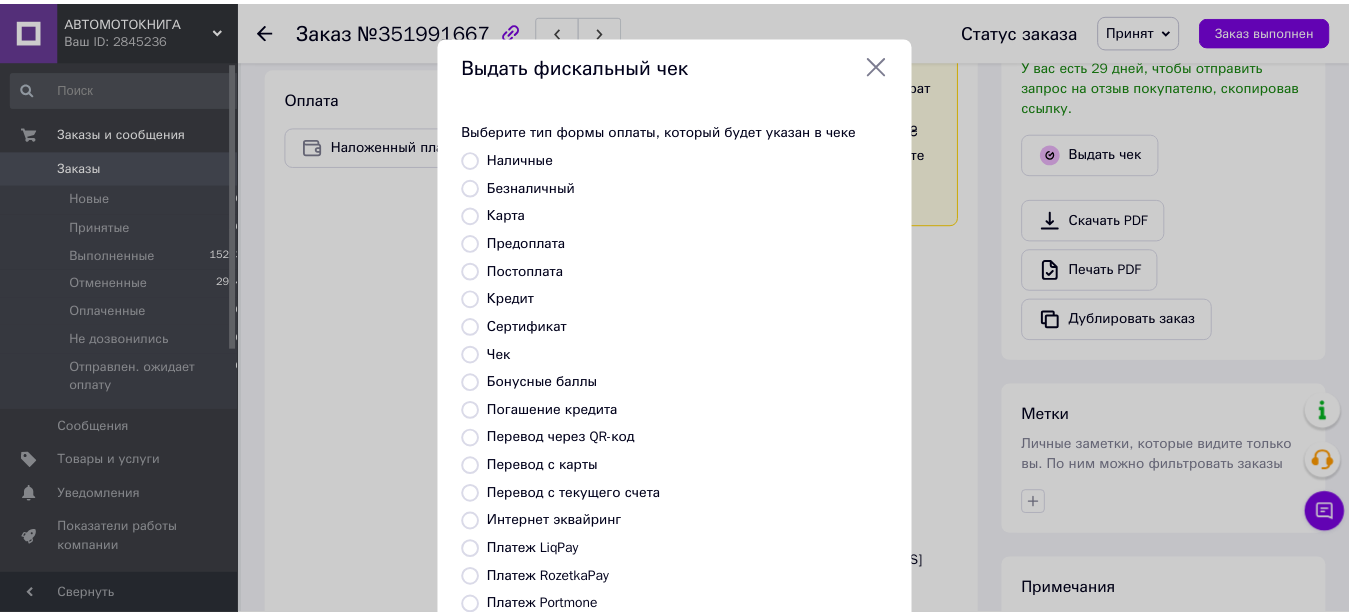 scroll, scrollTop: 244, scrollLeft: 0, axis: vertical 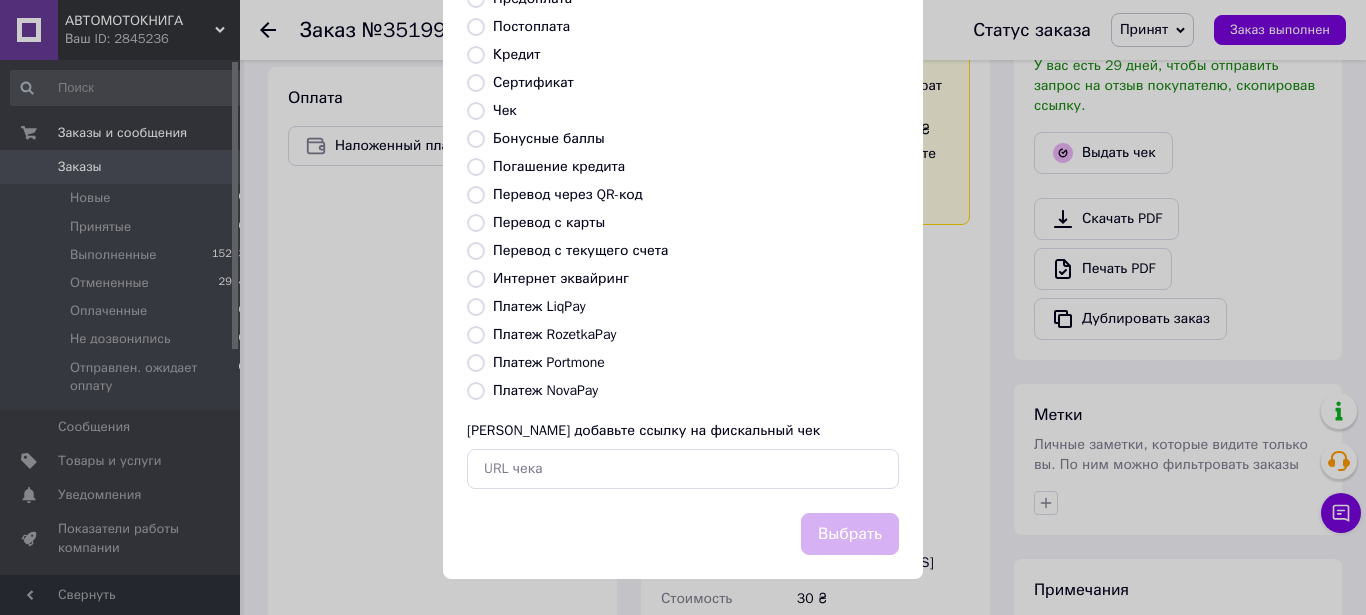 click on "Платеж NovaPay" at bounding box center (476, 391) 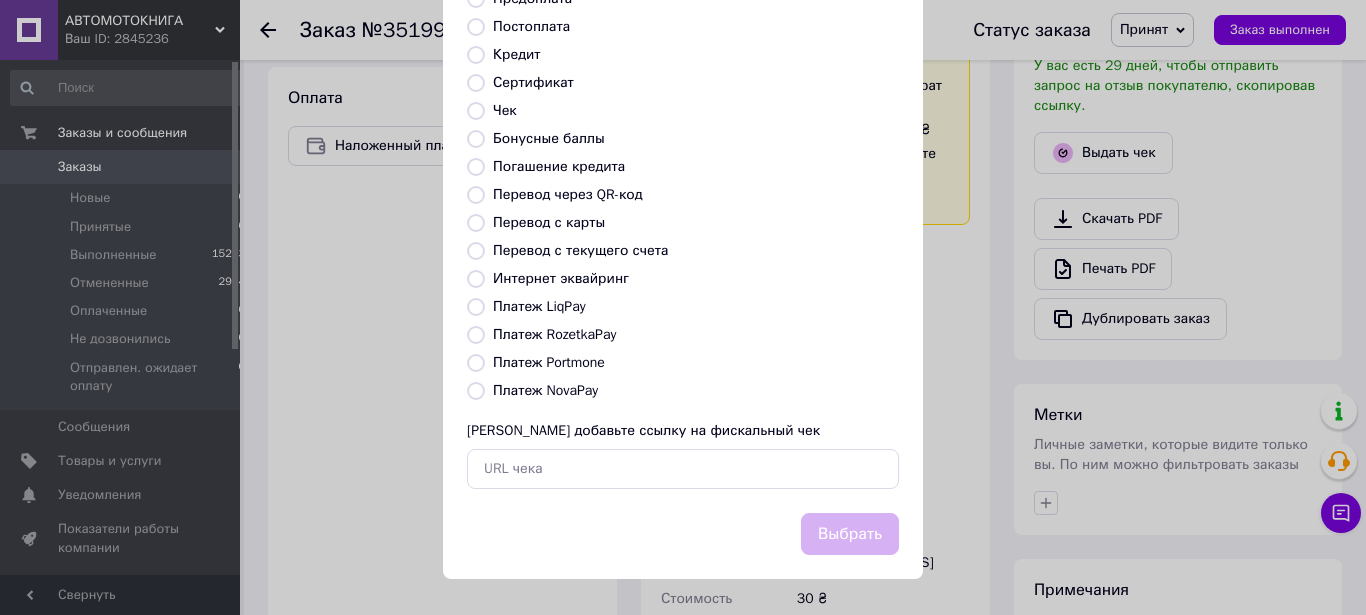radio on "true" 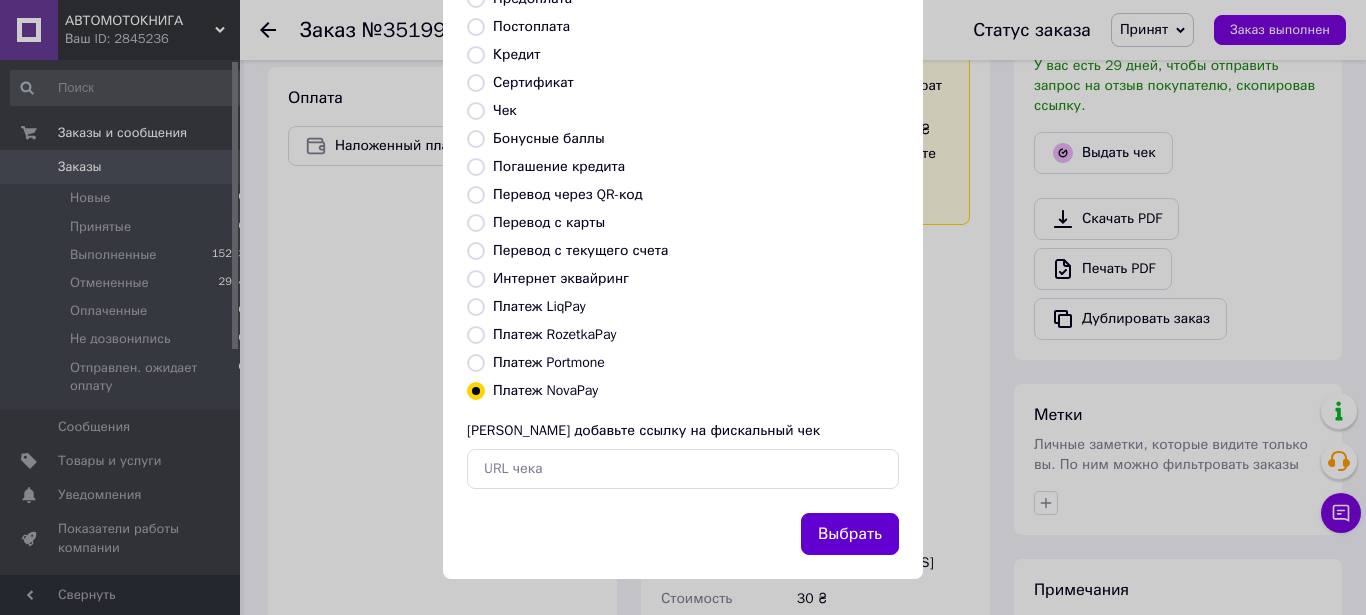 click on "Выбрать" at bounding box center [850, 534] 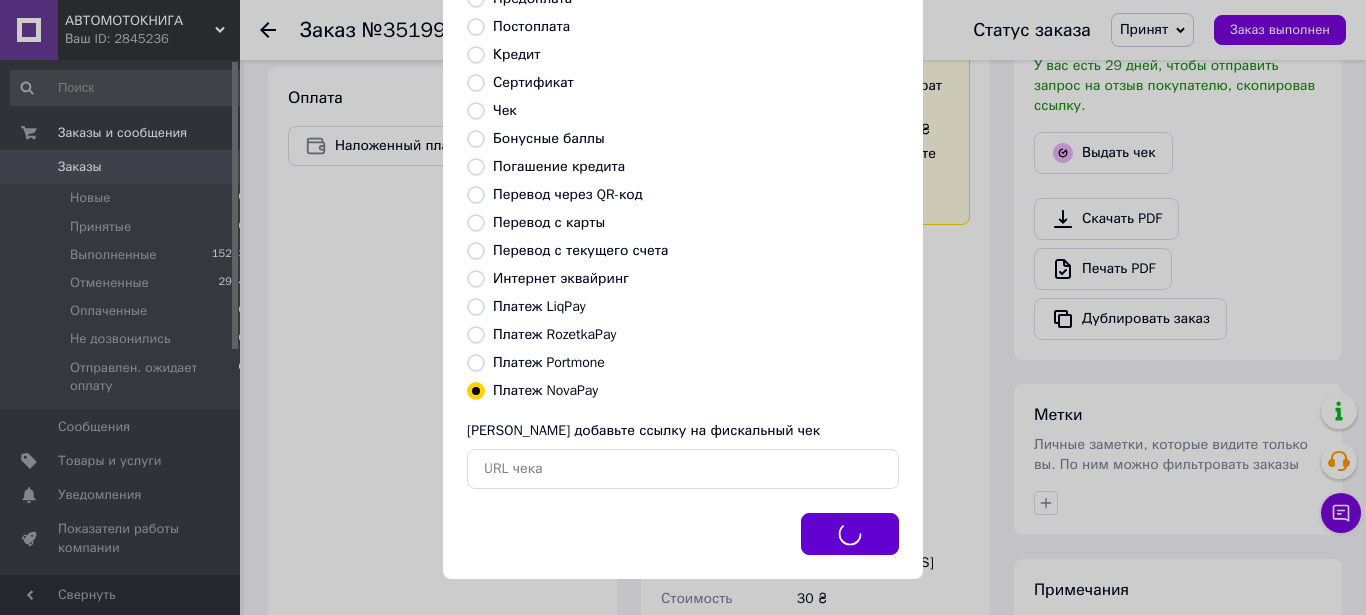 click on "Выбрать" at bounding box center [850, 534] 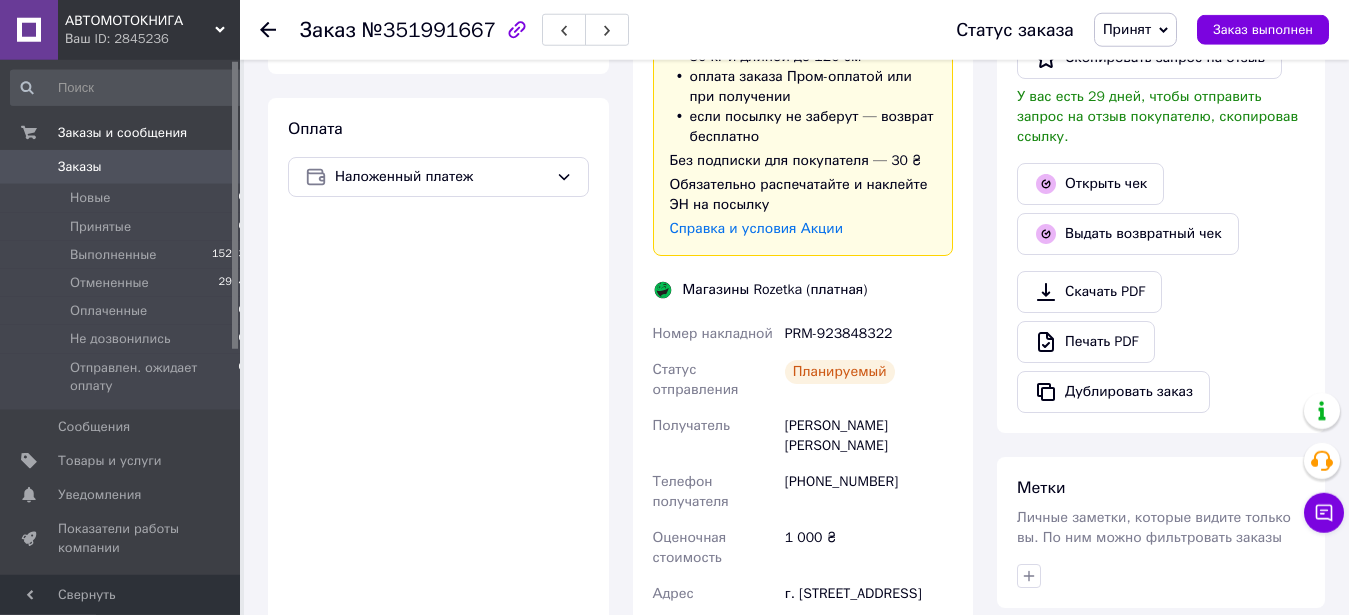 scroll, scrollTop: 590, scrollLeft: 0, axis: vertical 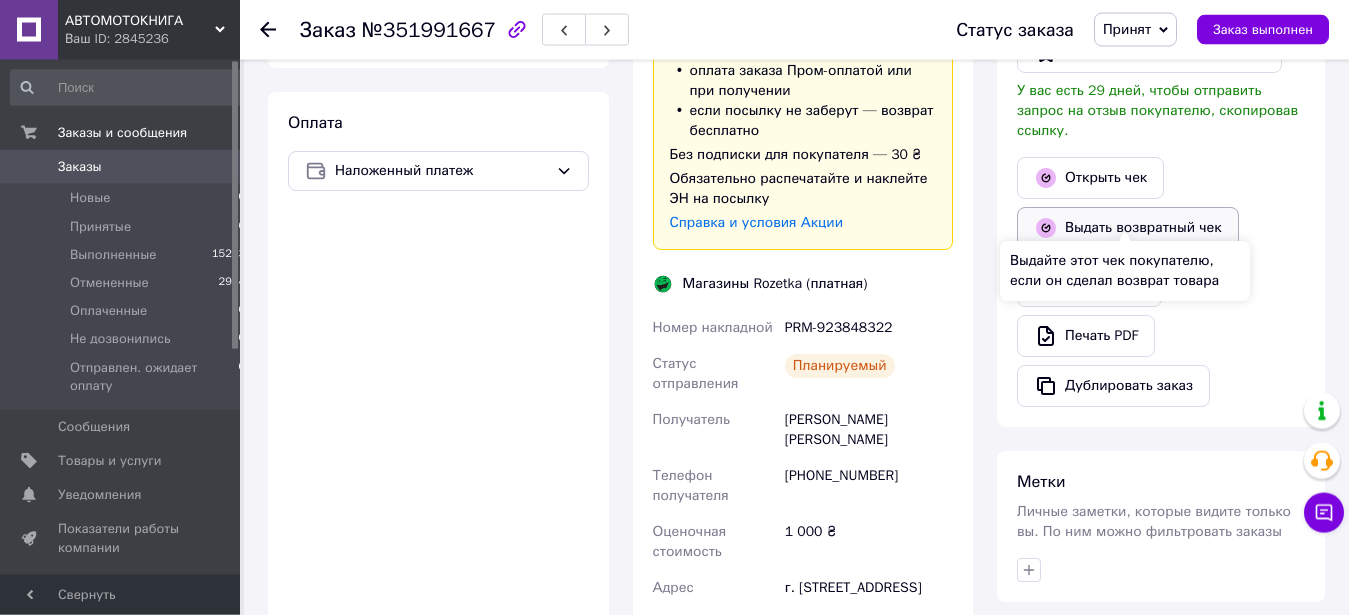 click on "Выдать возвратный чек" at bounding box center [1128, 228] 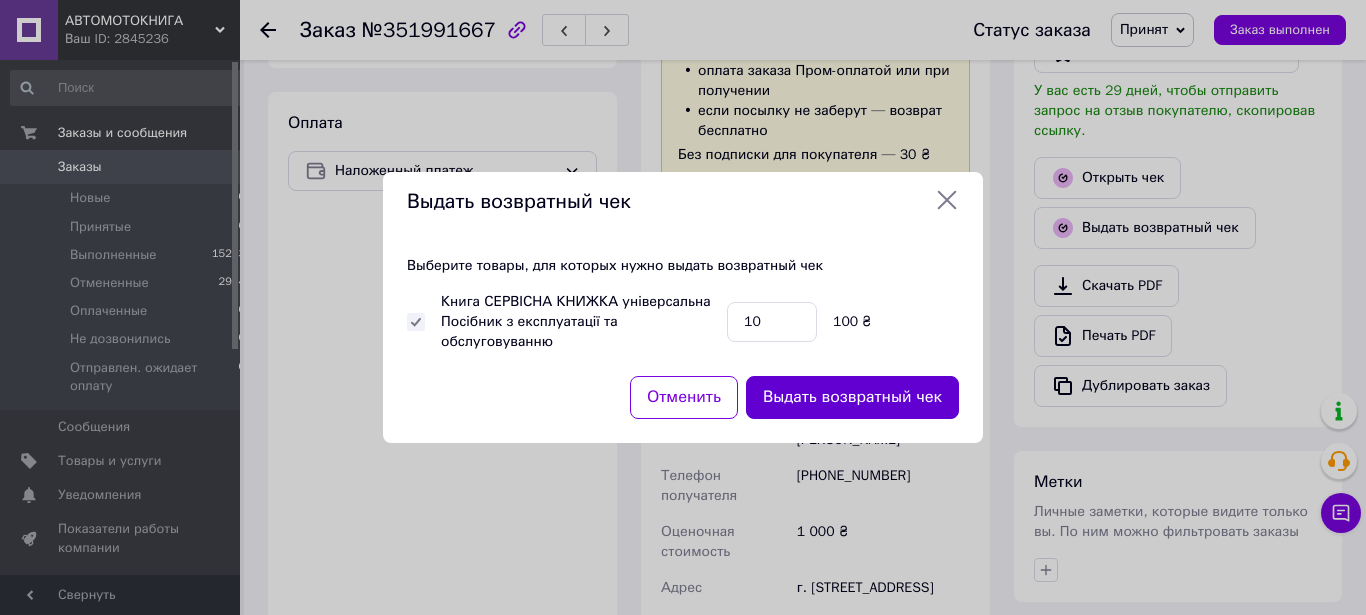 click on "Выдать возвратный чек" at bounding box center [852, 397] 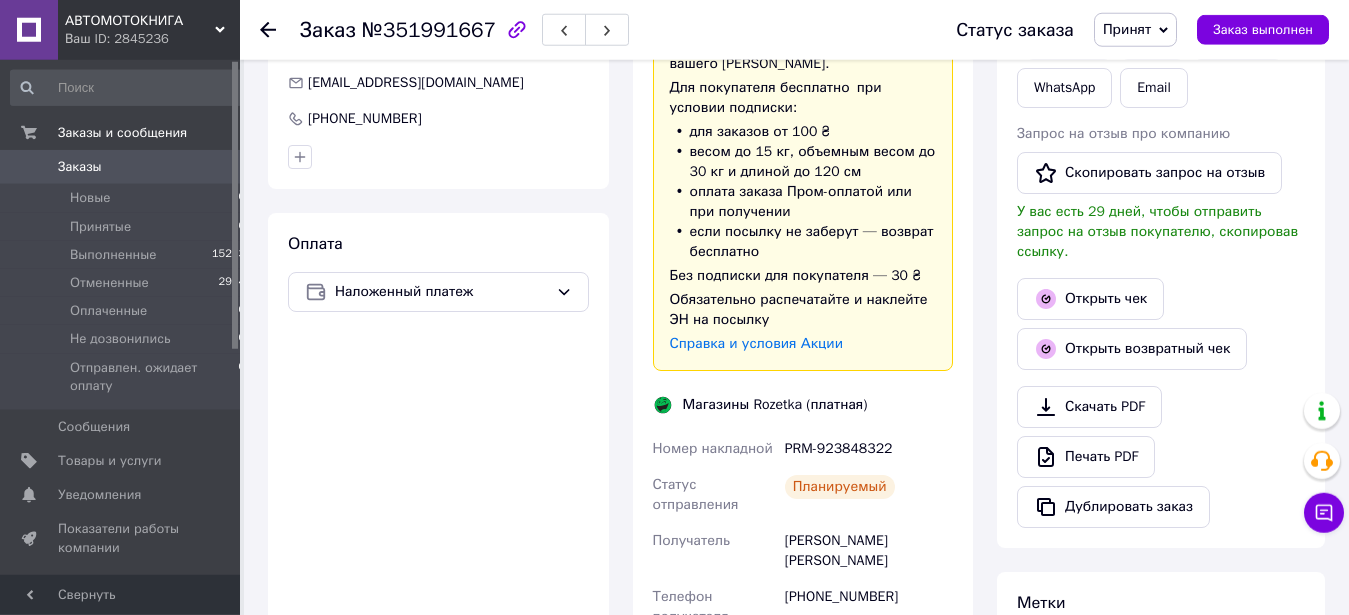 scroll, scrollTop: 472, scrollLeft: 0, axis: vertical 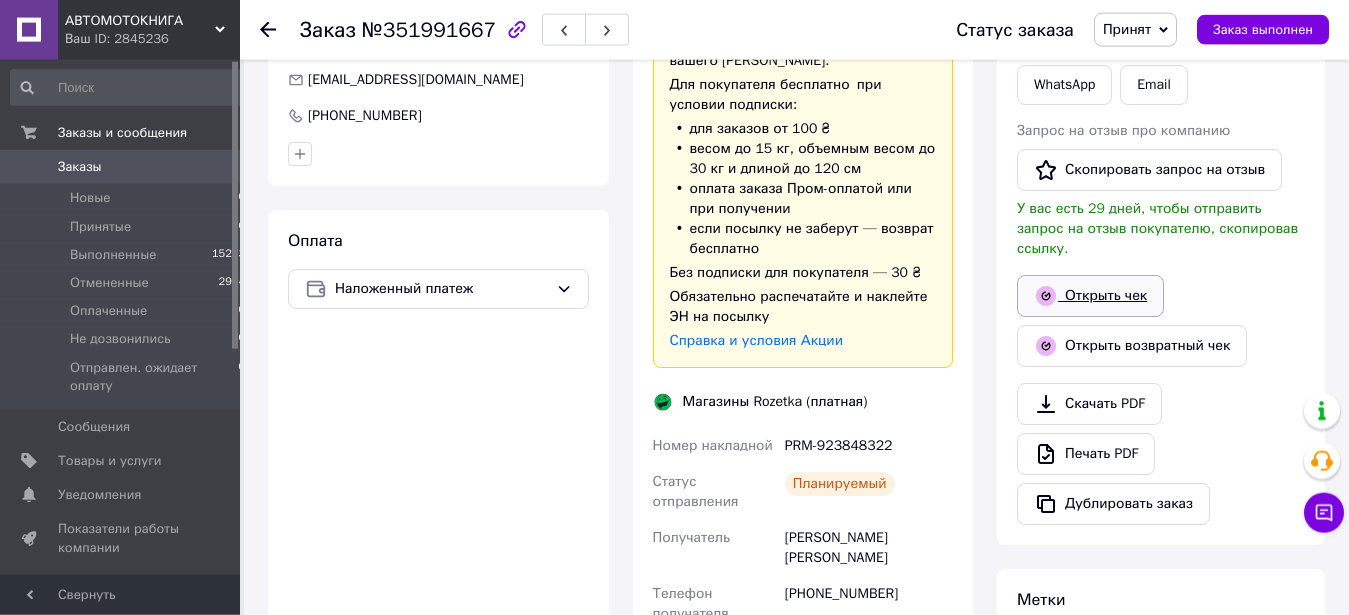click on "Открыть чек" at bounding box center (1090, 296) 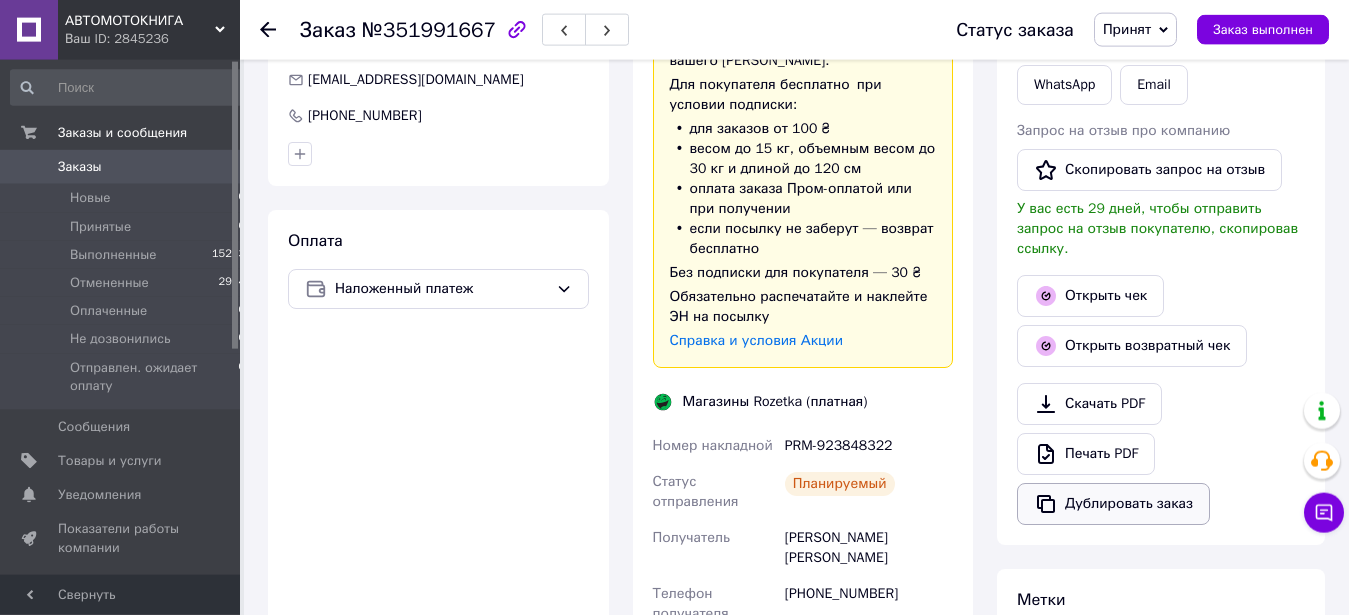 click on "Дублировать заказ" at bounding box center (1113, 504) 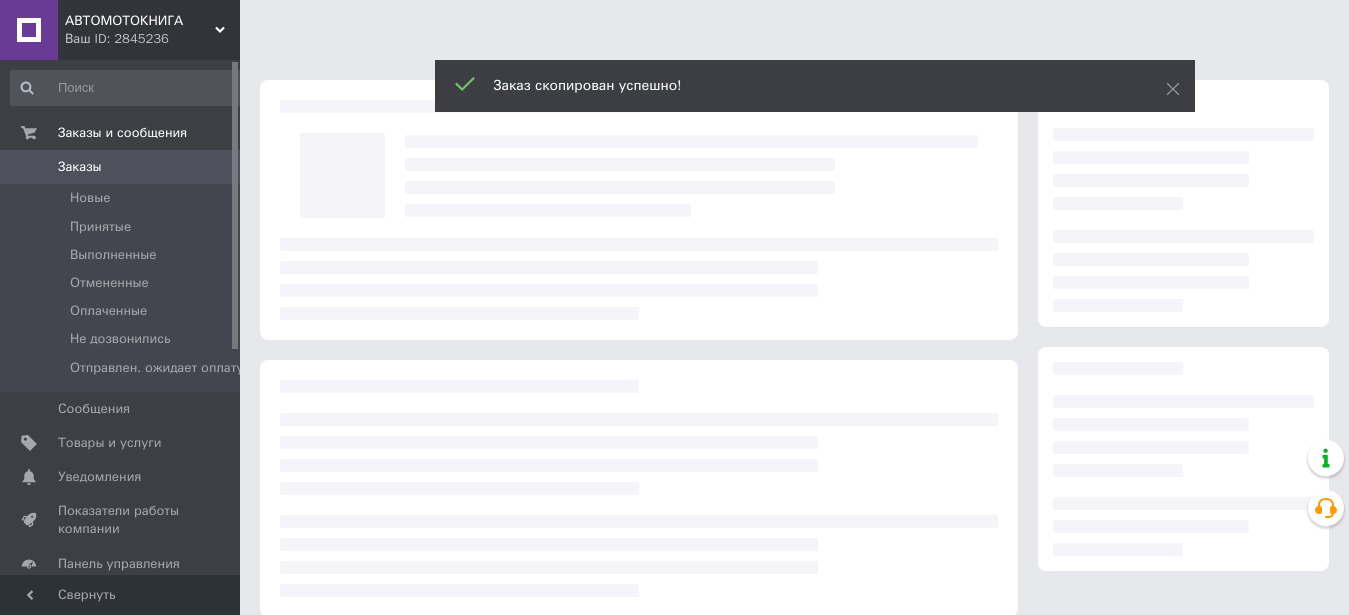scroll, scrollTop: 0, scrollLeft: 0, axis: both 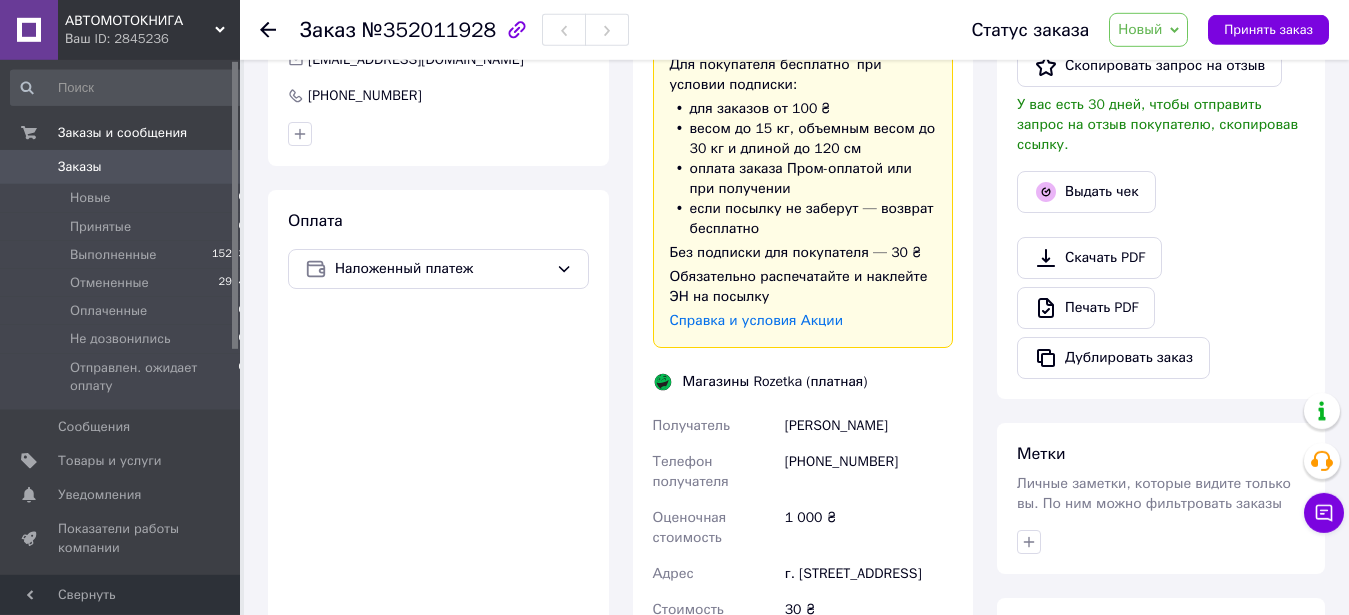 click on "Новый" at bounding box center [1148, 30] 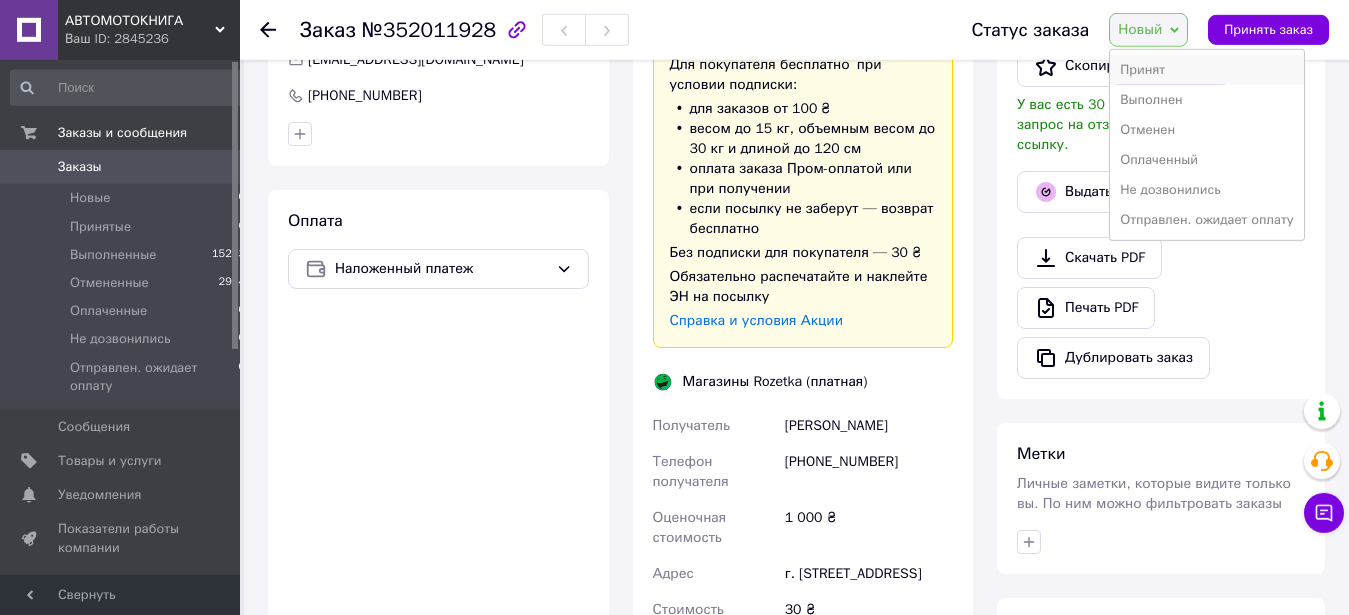 click on "Принят" at bounding box center (1207, 70) 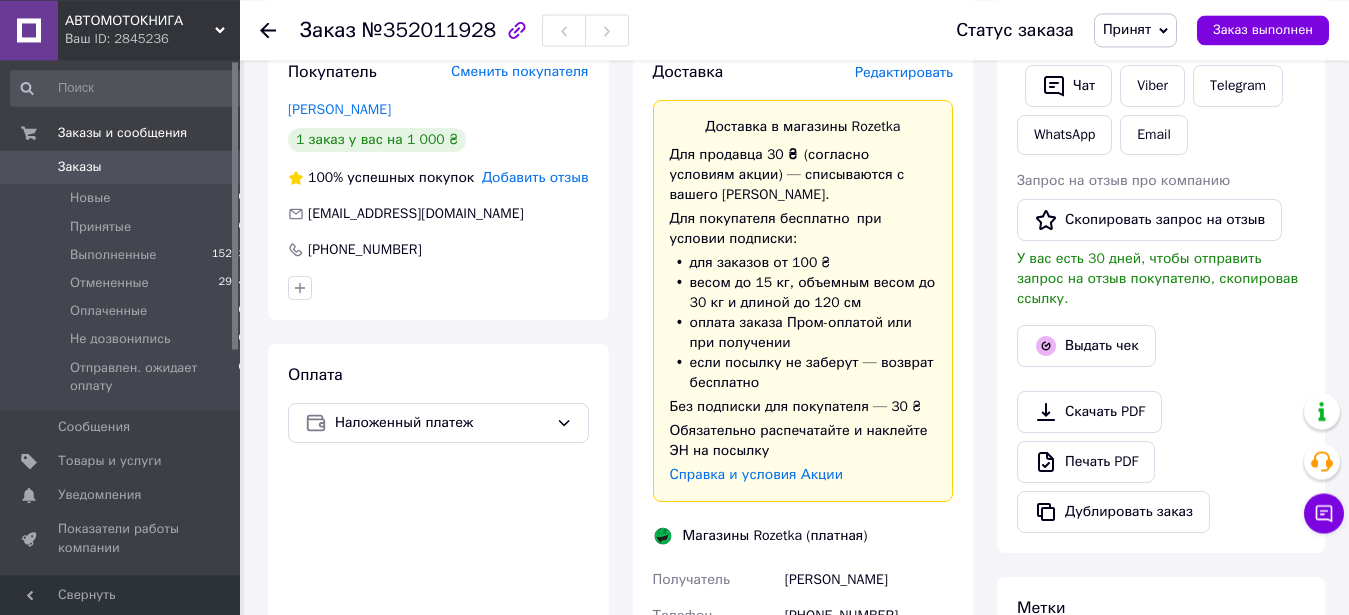 scroll, scrollTop: 320, scrollLeft: 0, axis: vertical 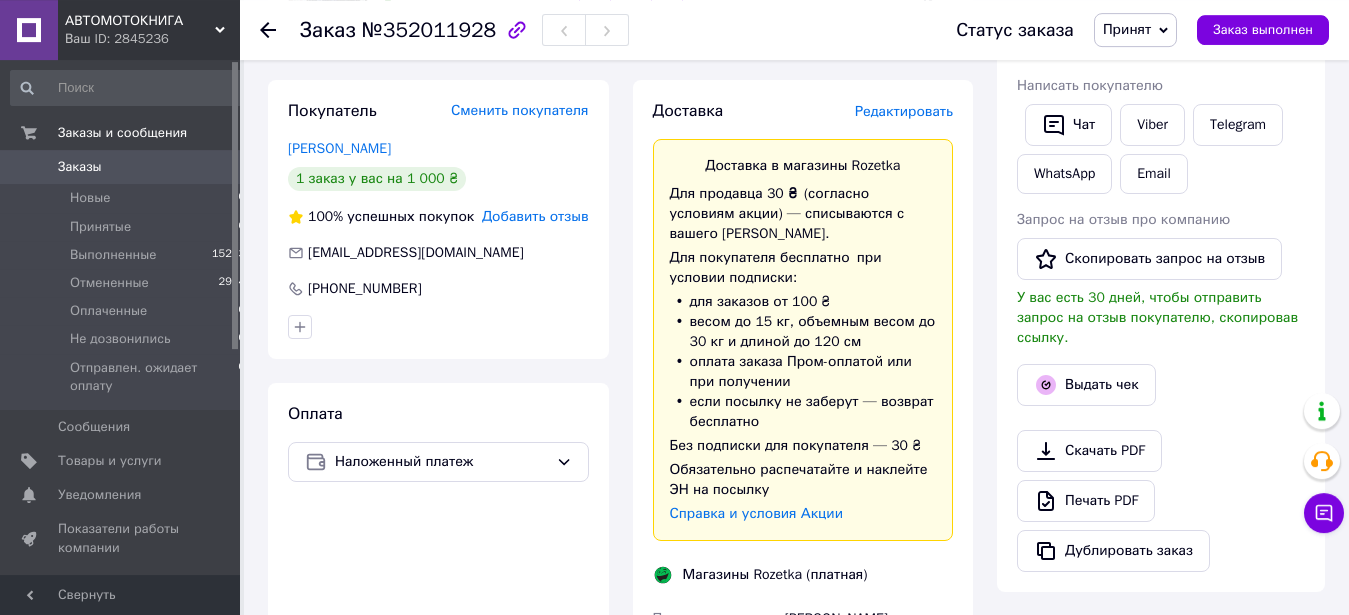 click 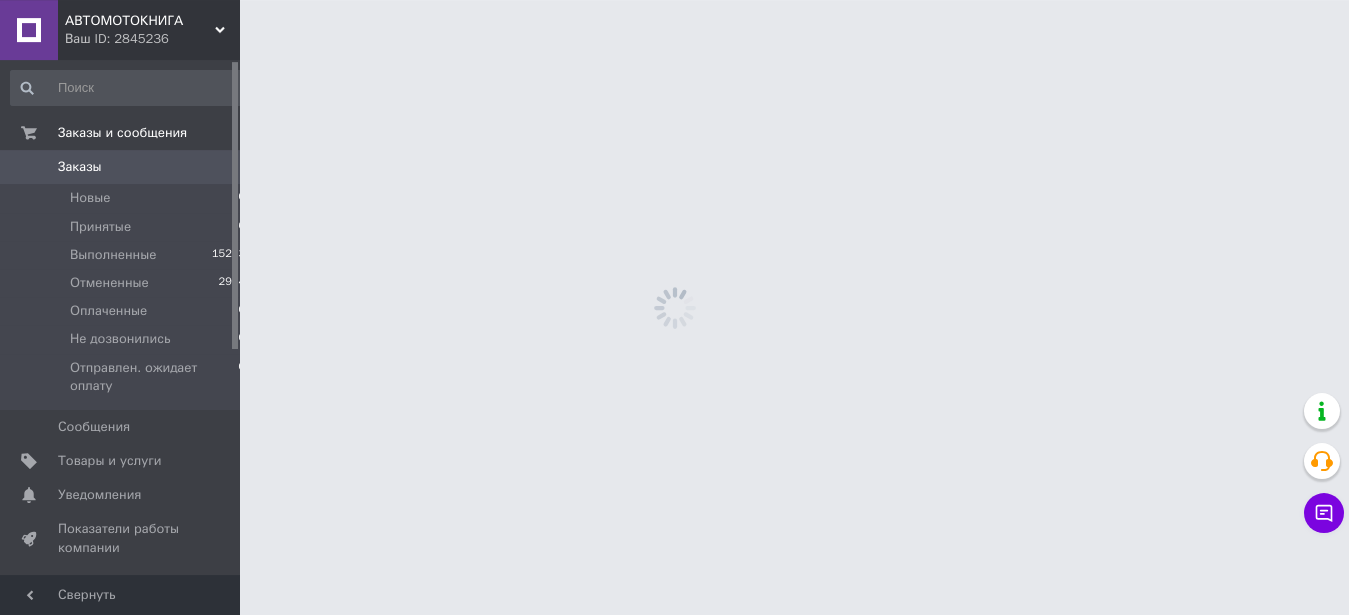 scroll, scrollTop: 0, scrollLeft: 0, axis: both 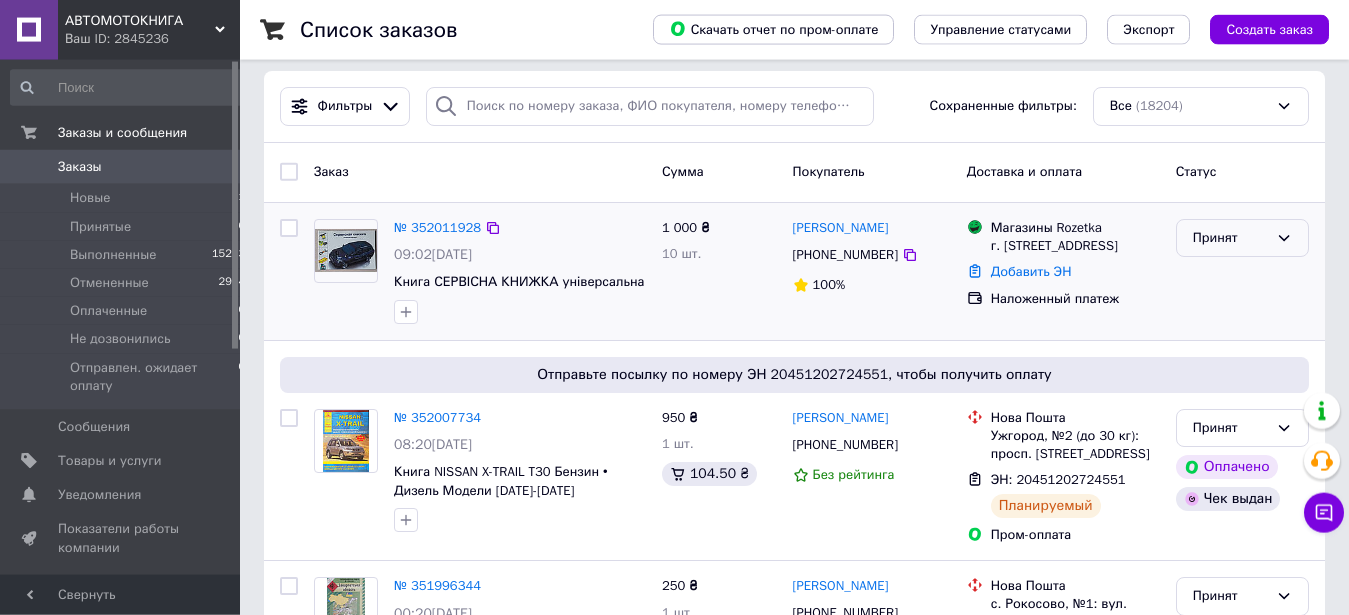 click on "Принят" at bounding box center [1230, 238] 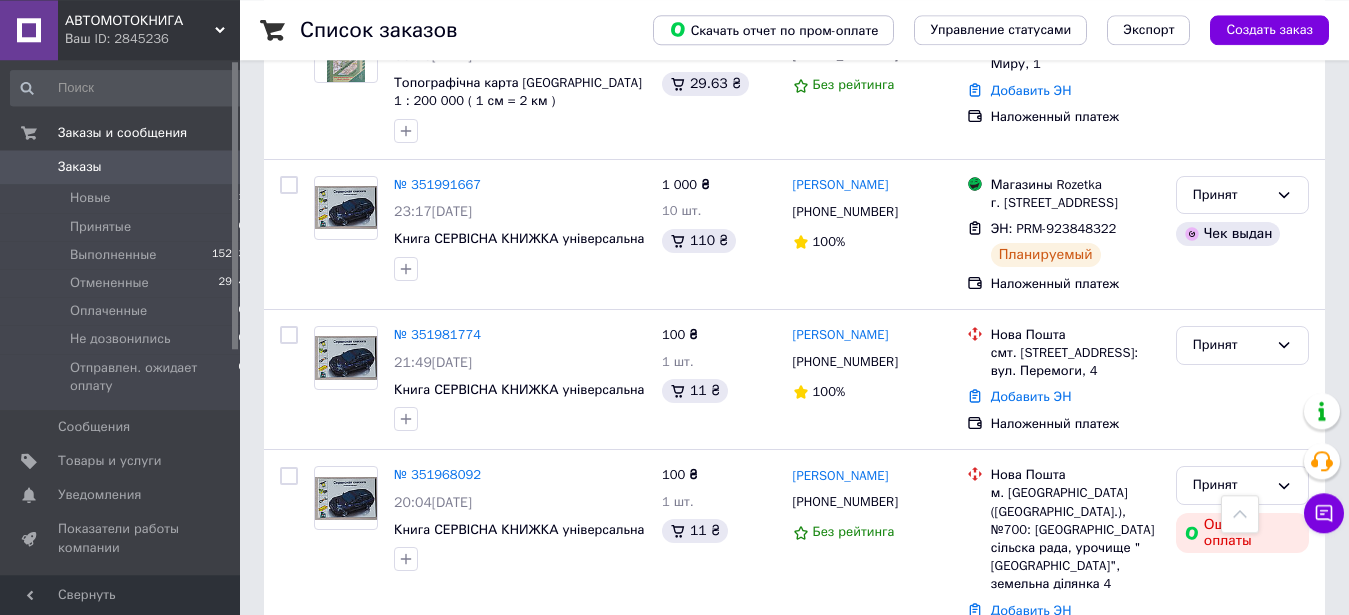 scroll, scrollTop: 591, scrollLeft: 0, axis: vertical 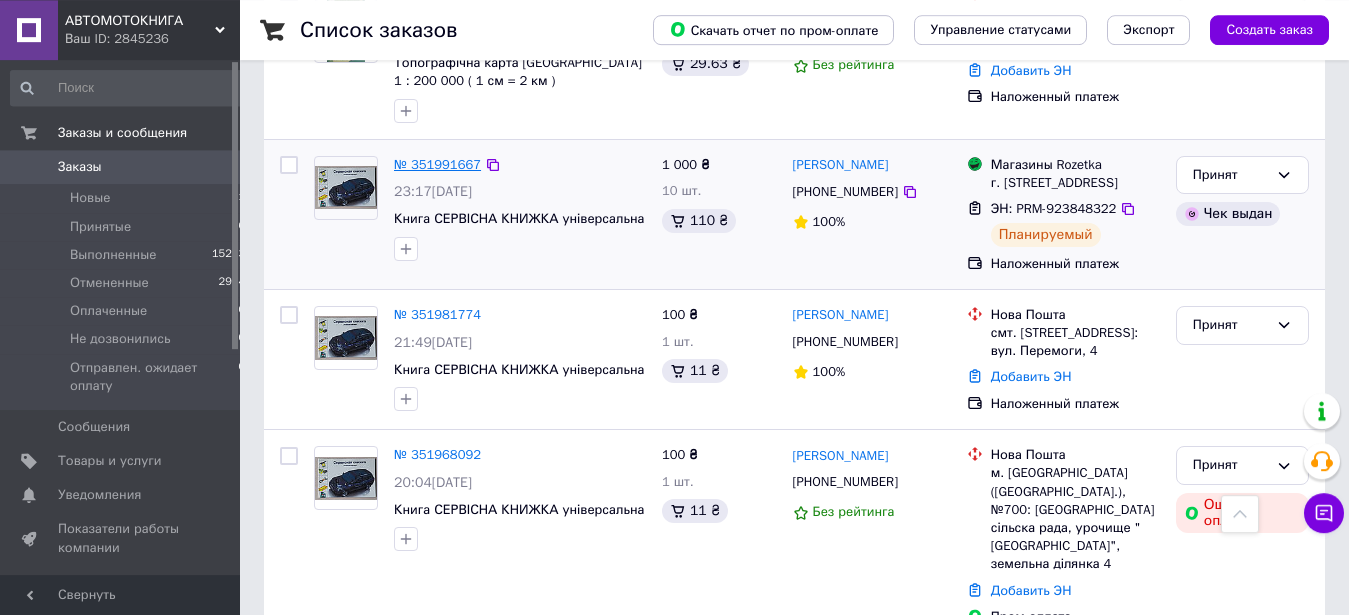 click on "№ 351991667" at bounding box center [437, 164] 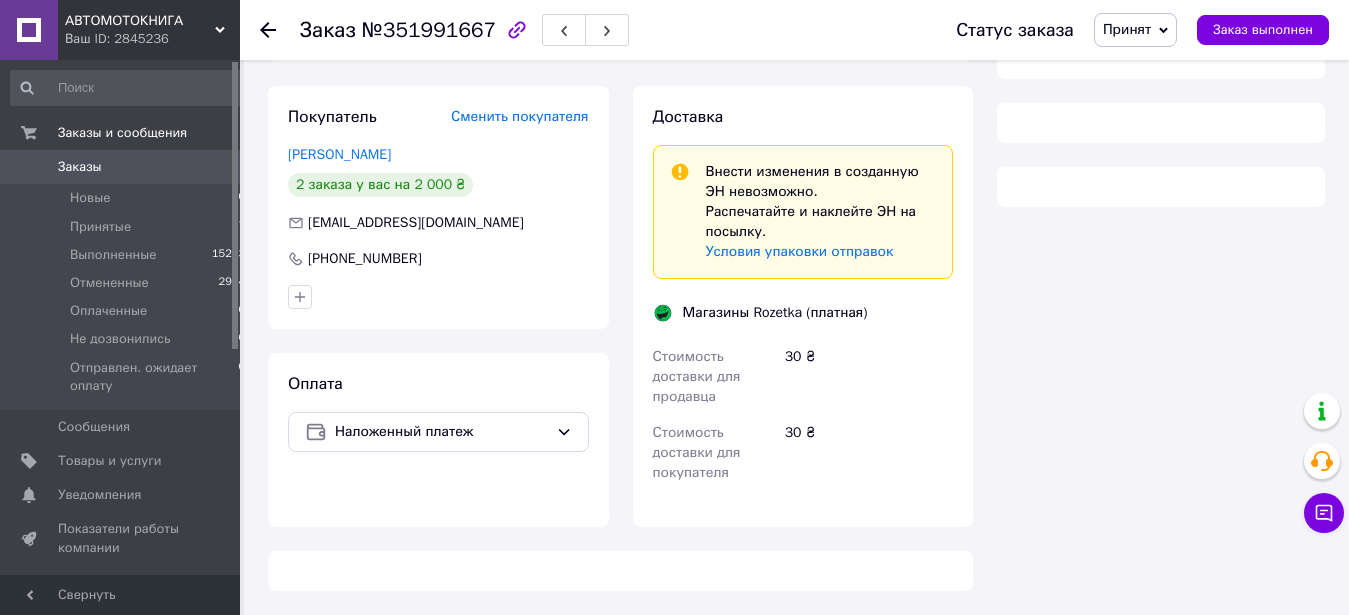 scroll, scrollTop: 293, scrollLeft: 0, axis: vertical 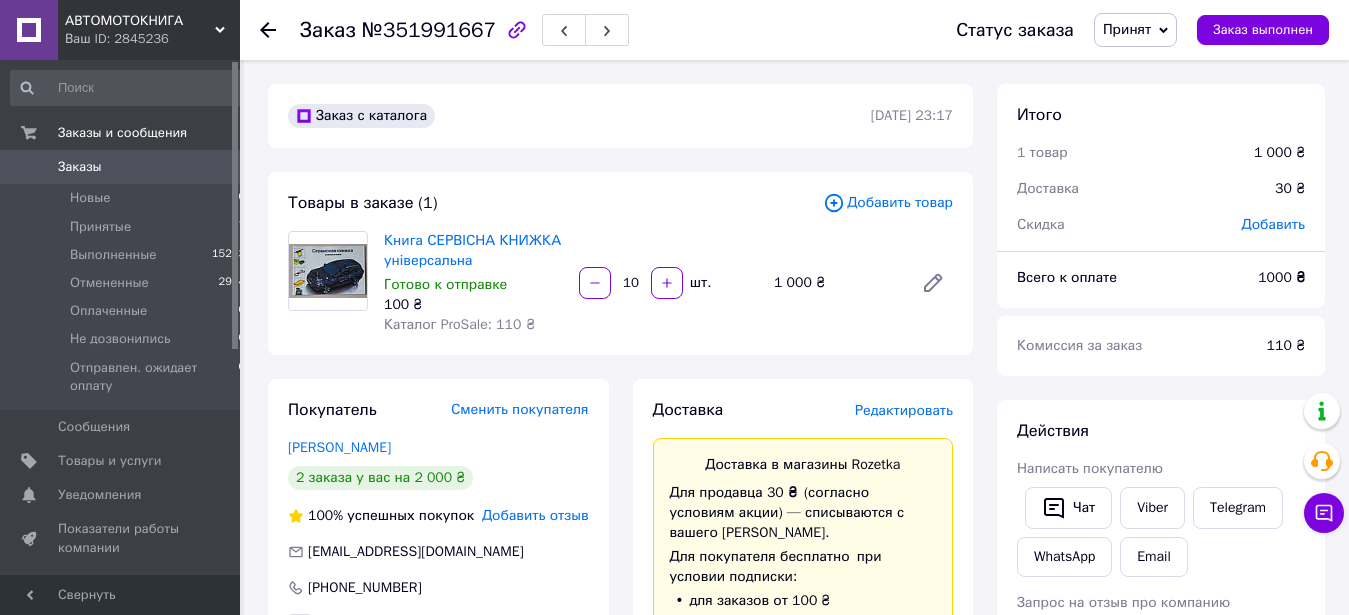 click on "Принят" at bounding box center [1127, 29] 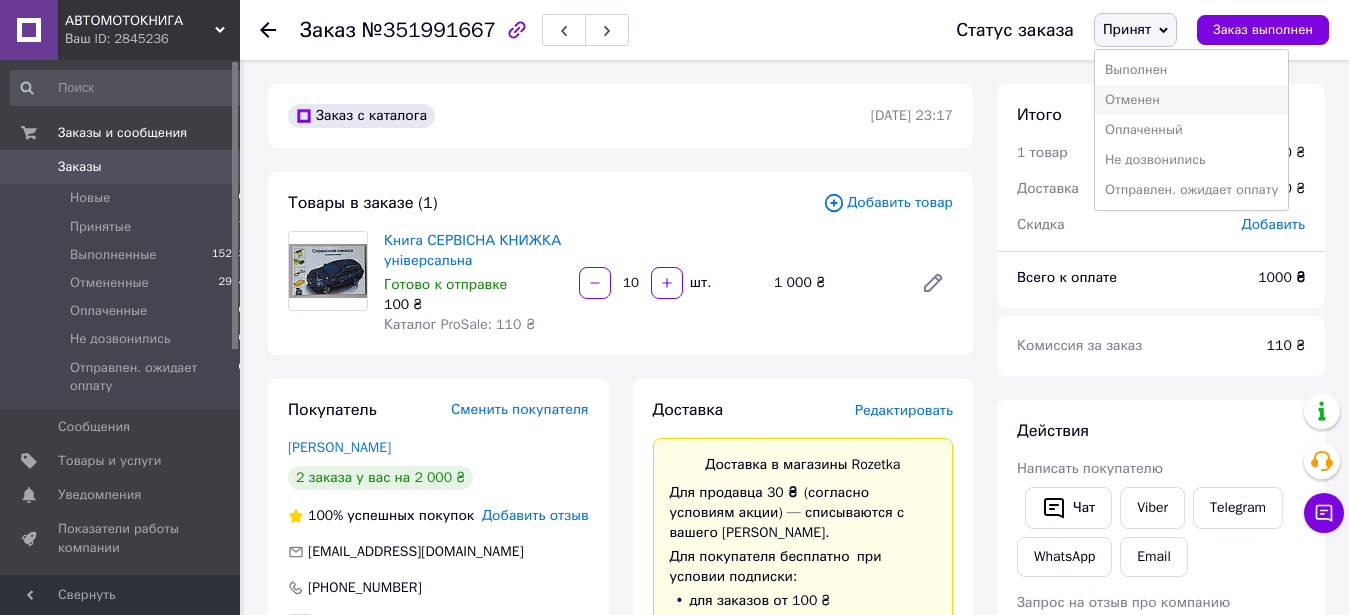 click on "Отменен" at bounding box center [1192, 100] 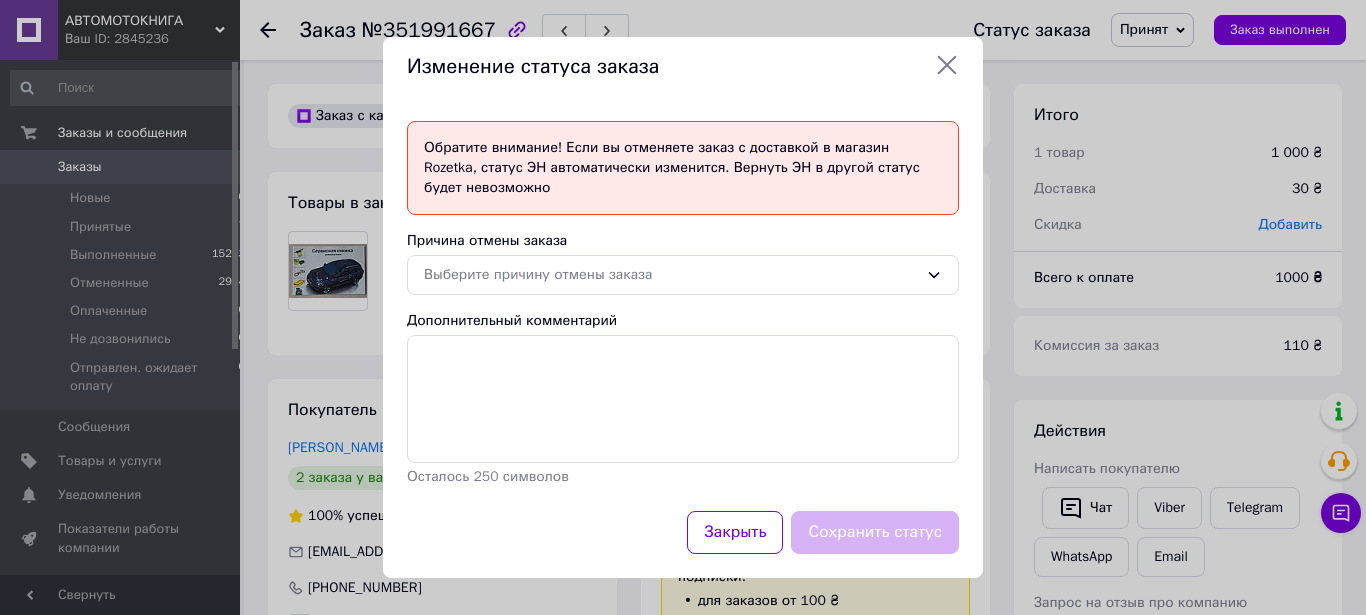 click on "Изменение статуса заказа Обратите внимание! Если вы отменяете заказ с доставкой
в магазин Rozetka, статус ЭН автоматически изменится.
Вернуть ЭН в другой статус будет невозможно Причина отмены заказа Выберите причину отмены заказа Дополнительный комментарий Осталось 250 символов Закрыть Сохранить статус" at bounding box center [683, 307] 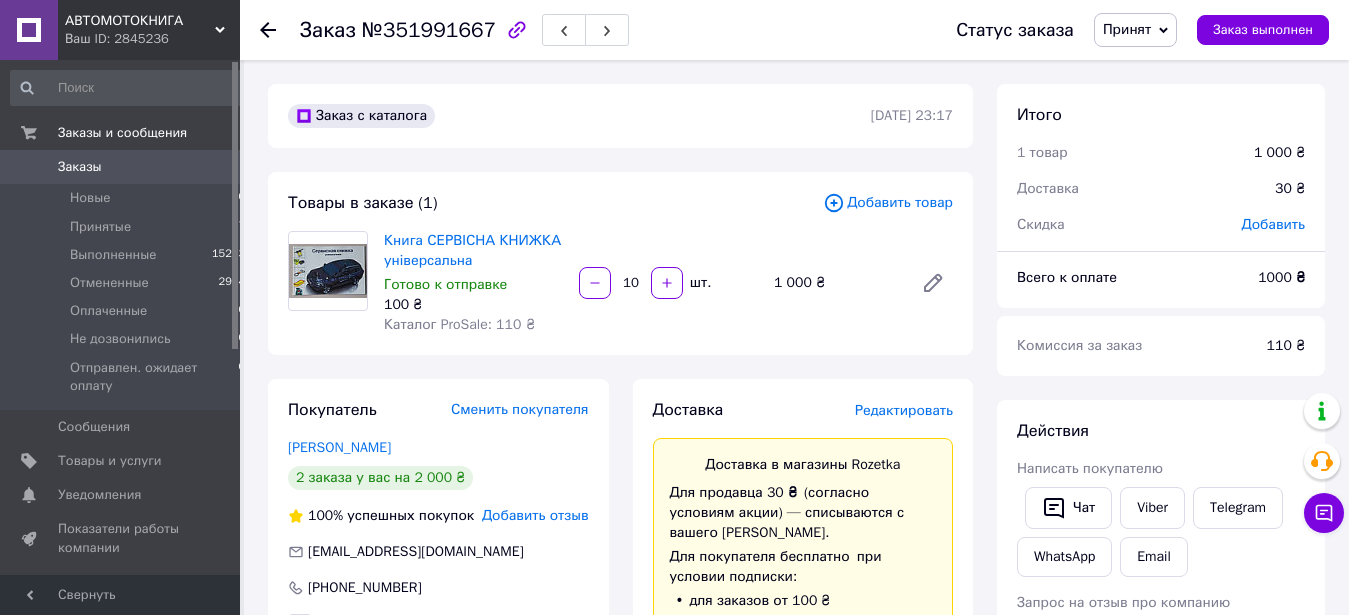 click 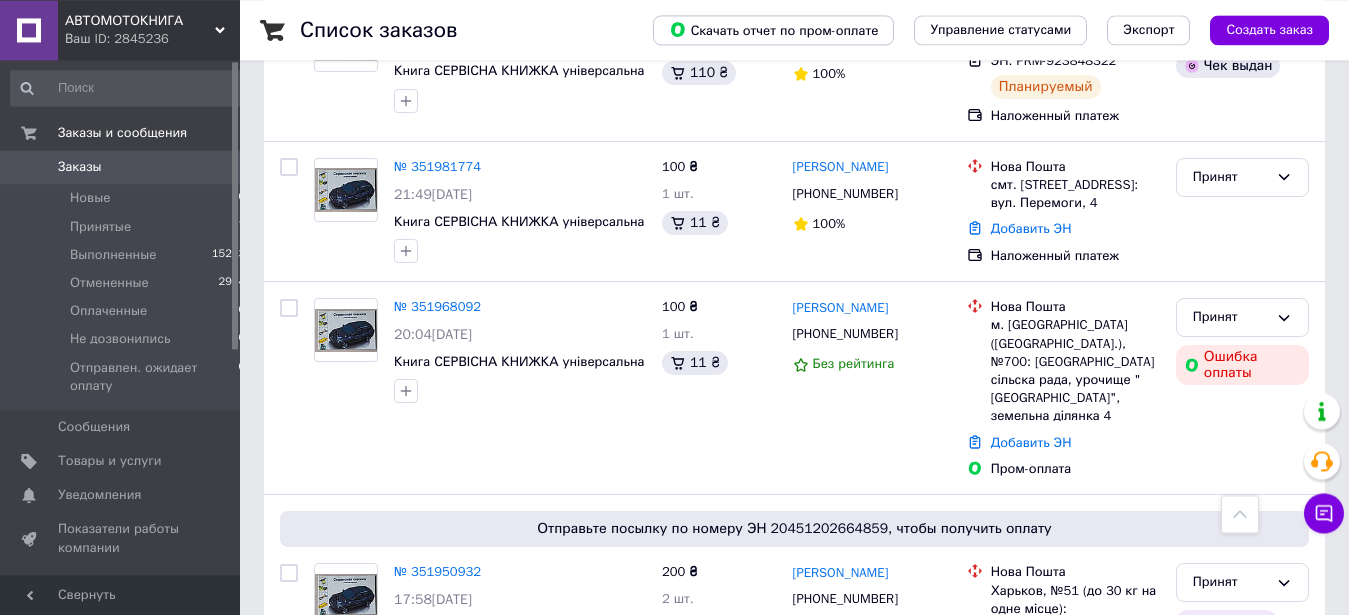 scroll, scrollTop: 692, scrollLeft: 0, axis: vertical 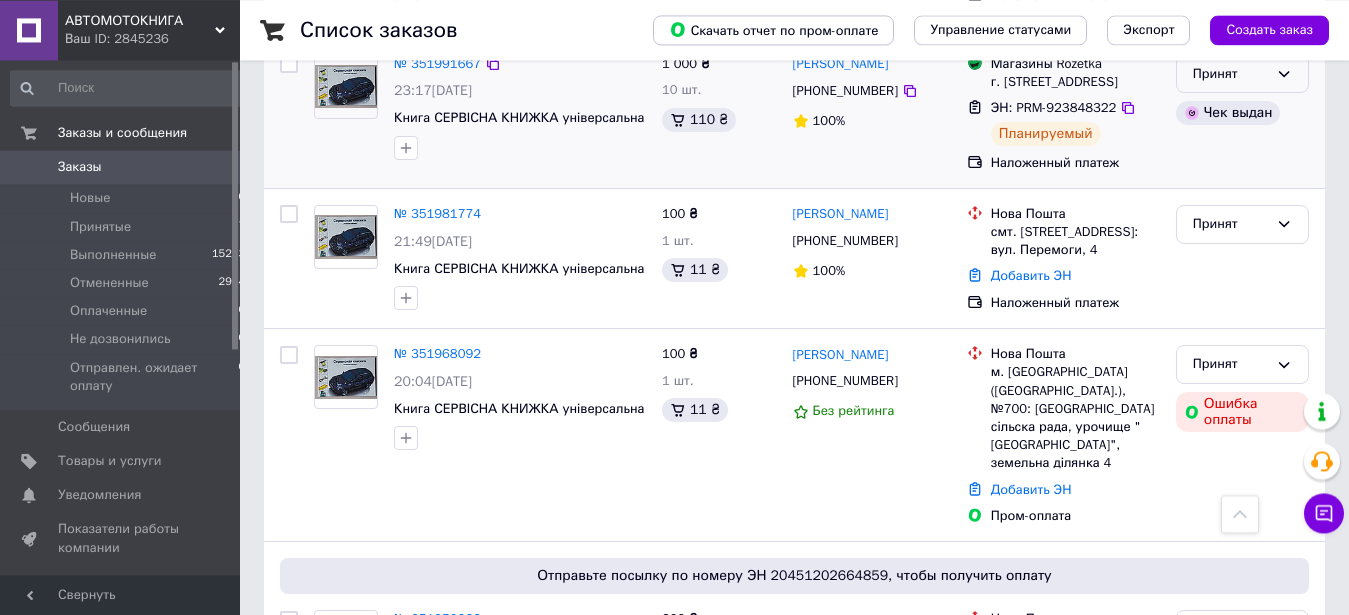 click on "Принят" at bounding box center (1230, 74) 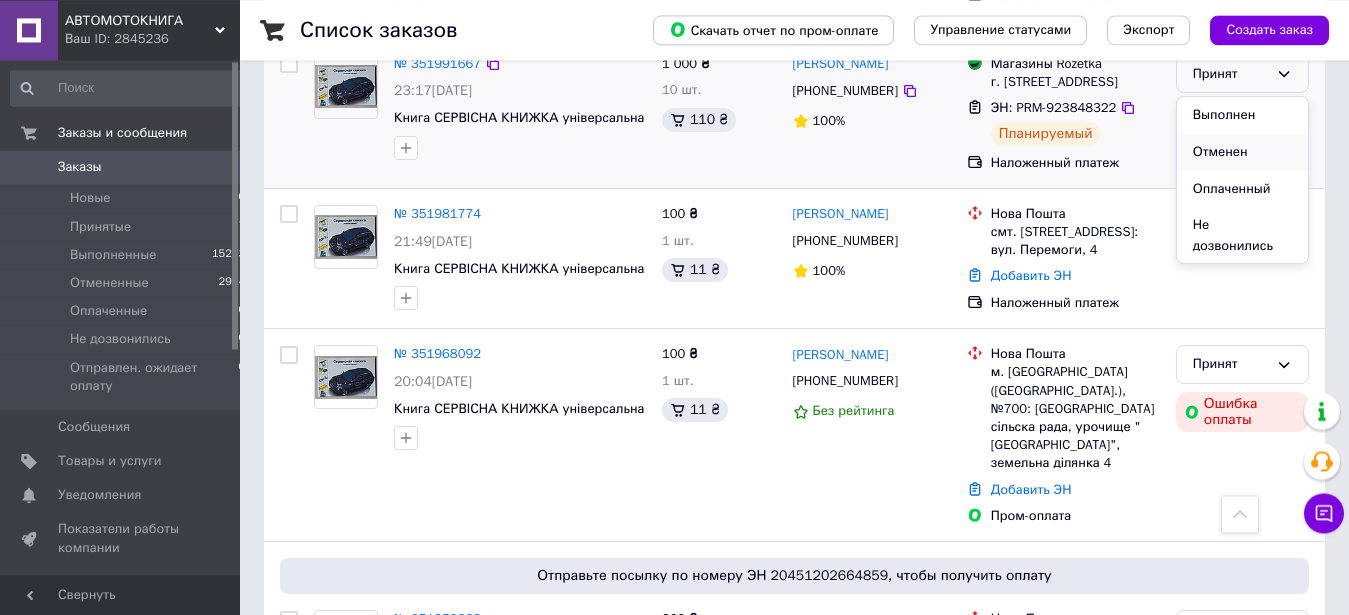 click on "Отменен" at bounding box center [1242, 152] 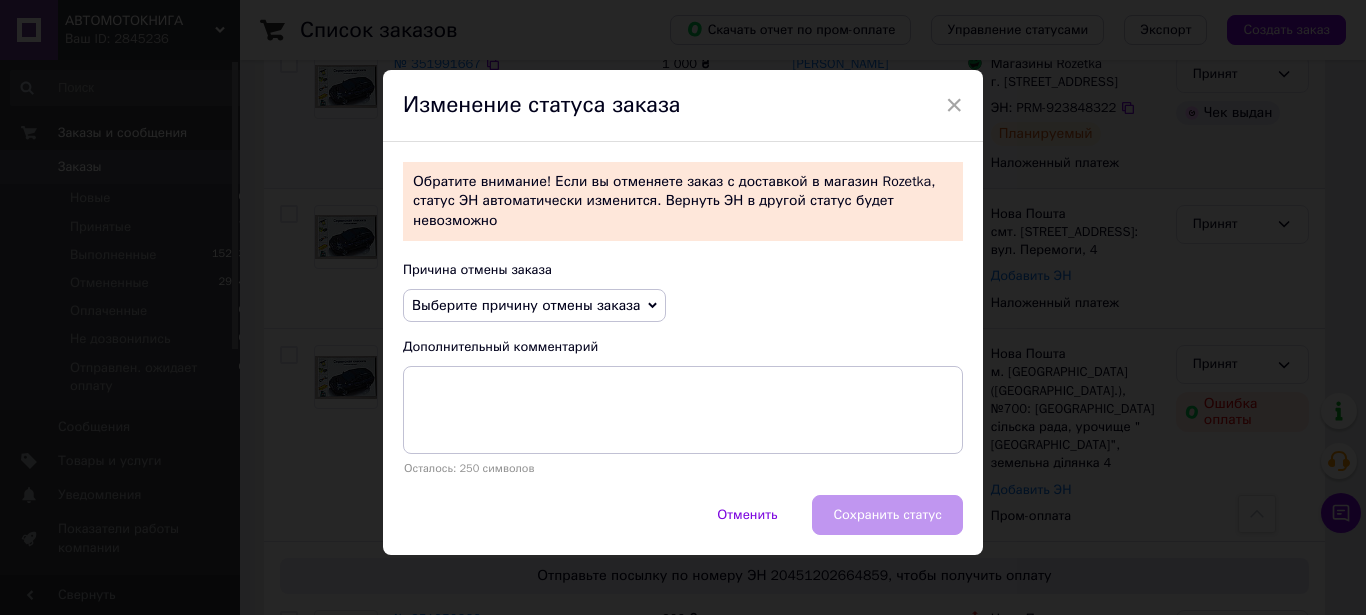 click 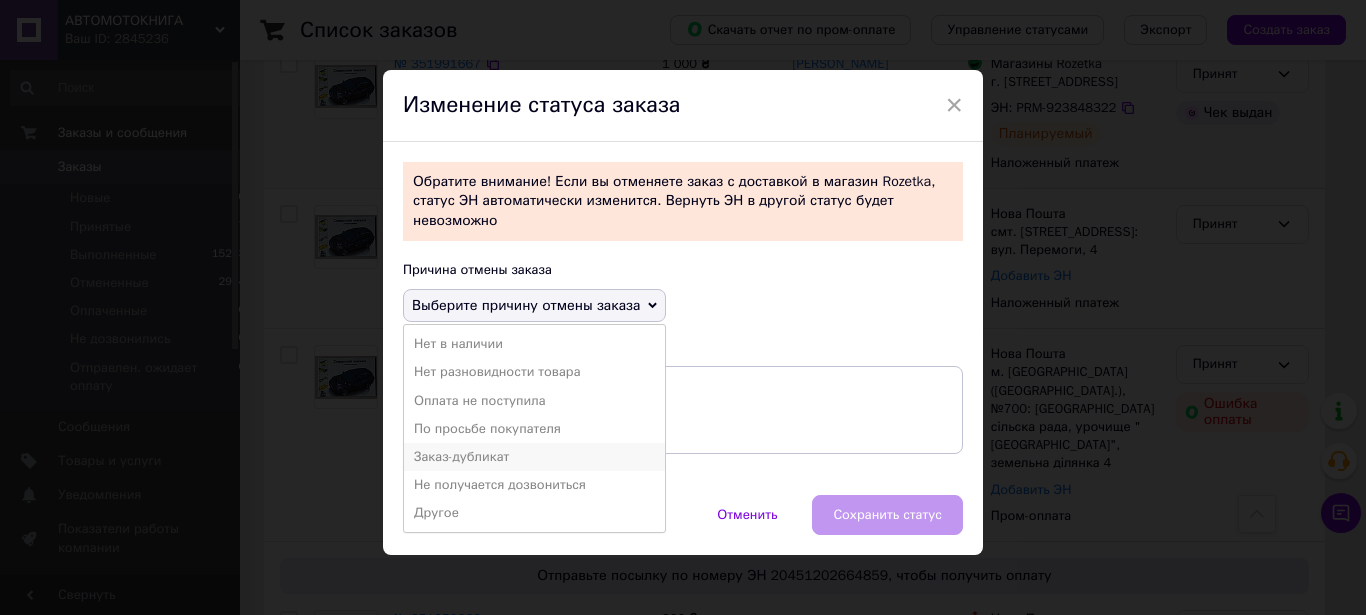 click on "Заказ-дубликат" at bounding box center [534, 457] 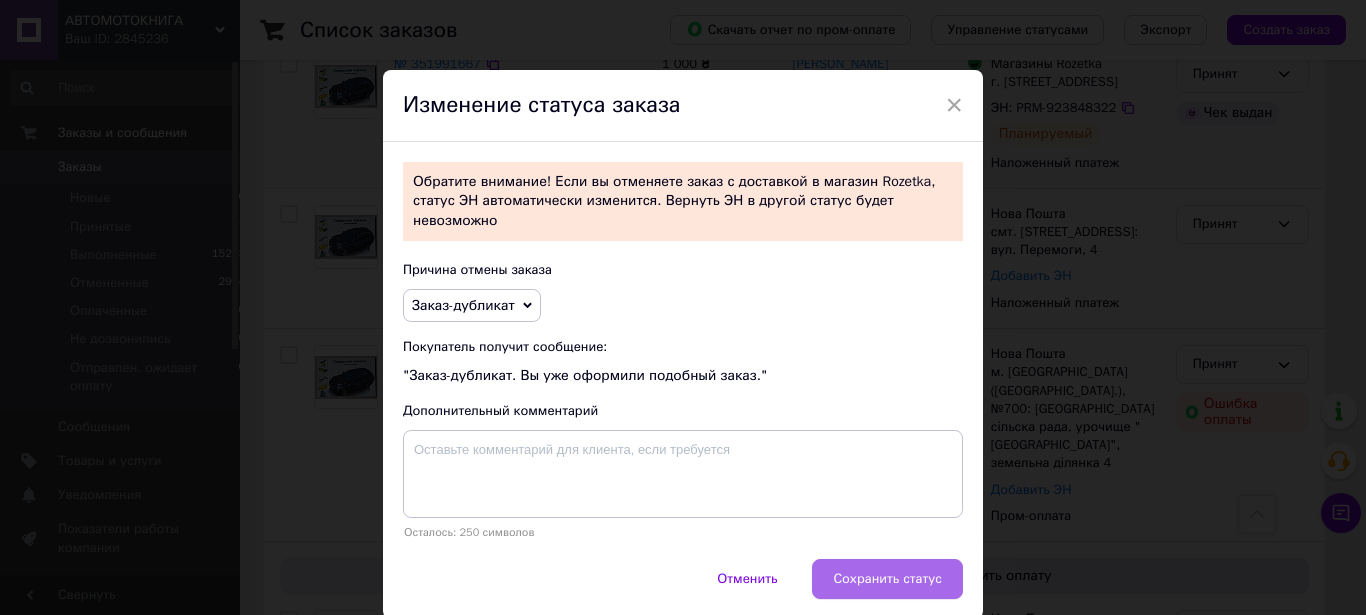 click on "Сохранить статус" at bounding box center [887, 579] 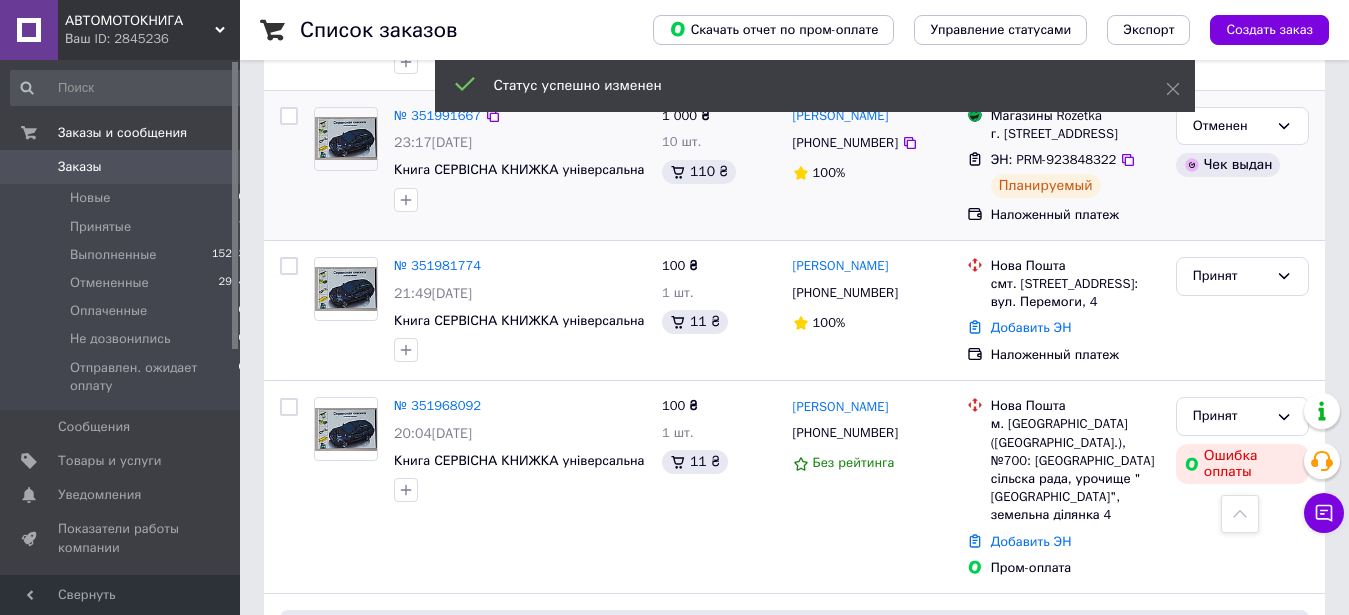 scroll, scrollTop: 692, scrollLeft: 0, axis: vertical 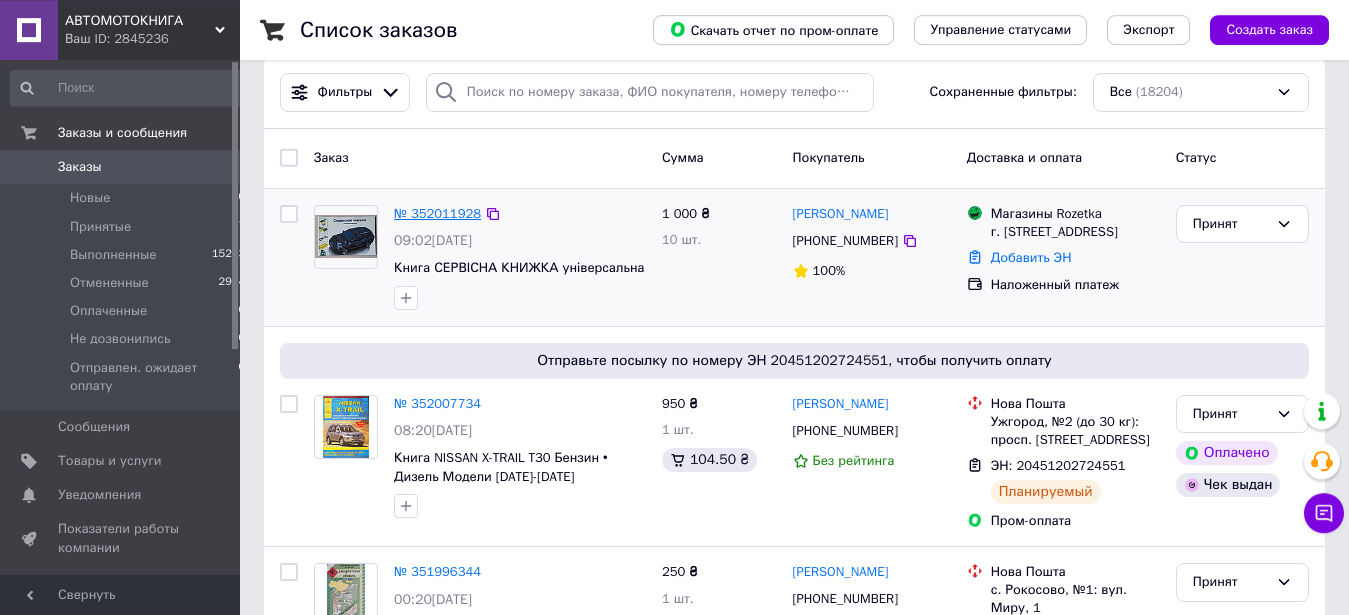 click on "№ 352011928" at bounding box center (437, 213) 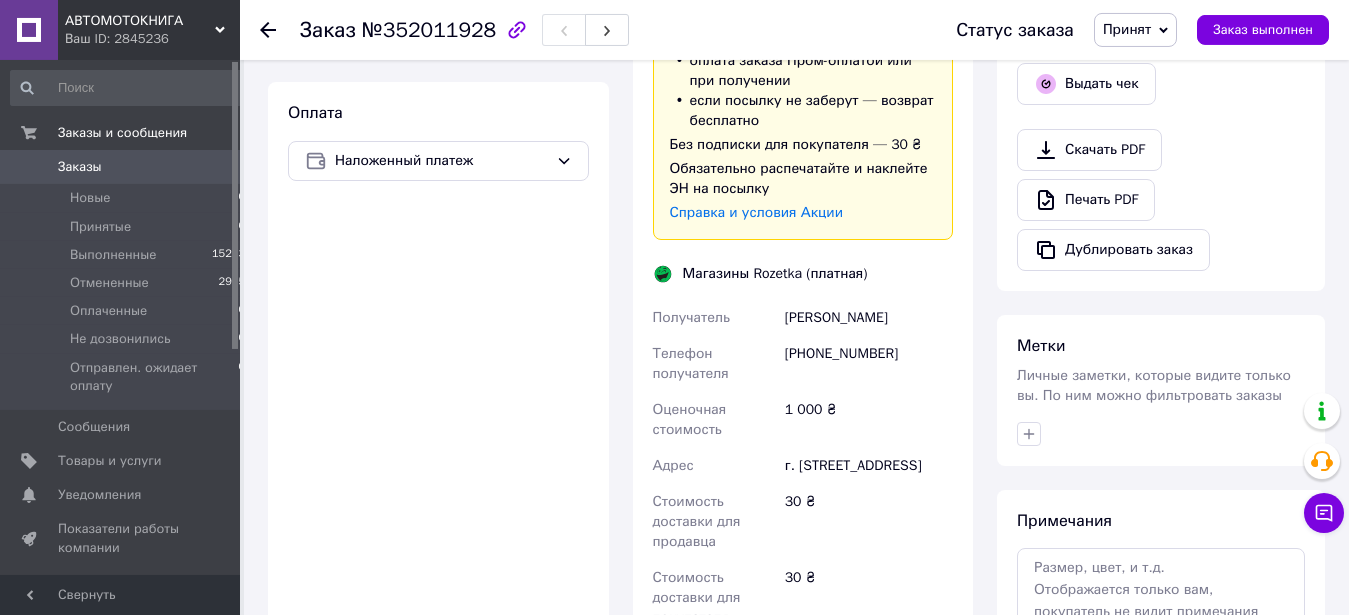 scroll, scrollTop: 341, scrollLeft: 0, axis: vertical 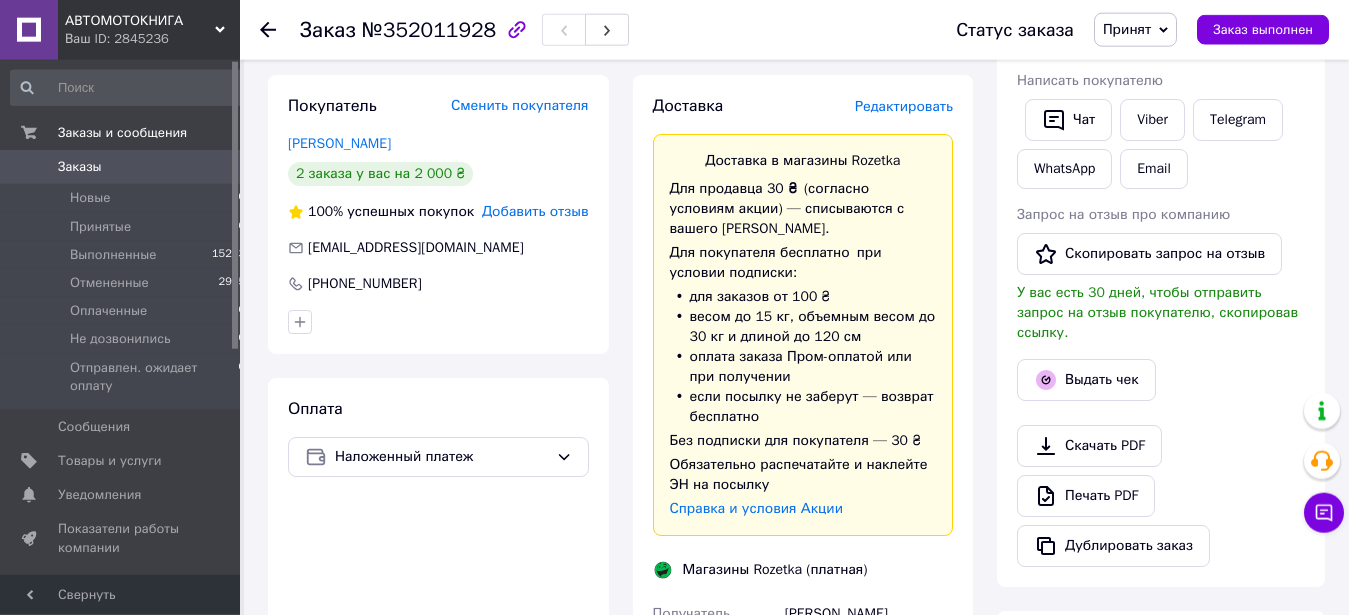 click on "Редактировать" at bounding box center [904, 106] 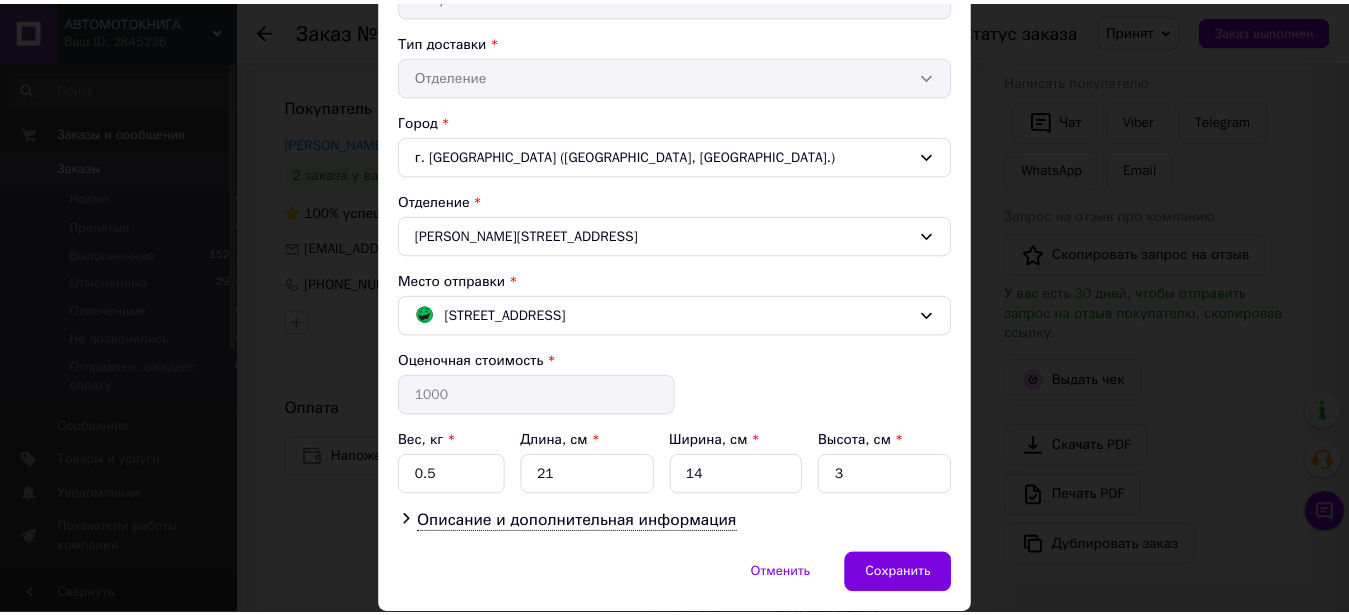 scroll, scrollTop: 509, scrollLeft: 0, axis: vertical 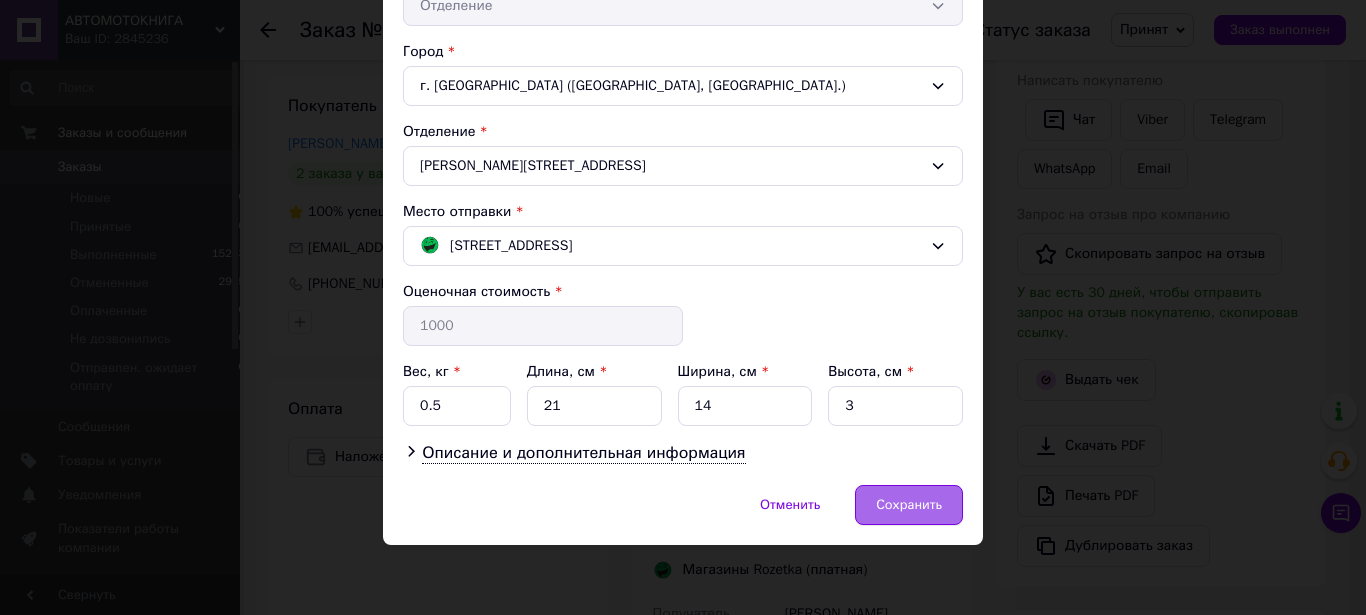 click on "Сохранить" at bounding box center (909, 505) 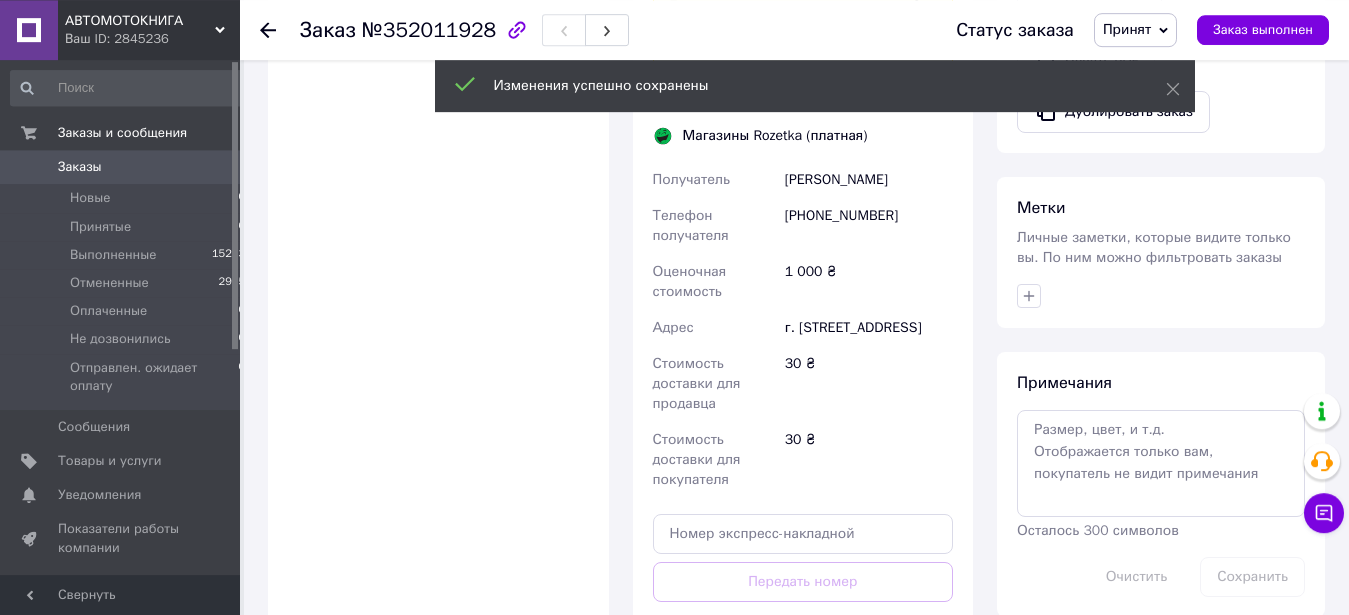scroll, scrollTop: 748, scrollLeft: 0, axis: vertical 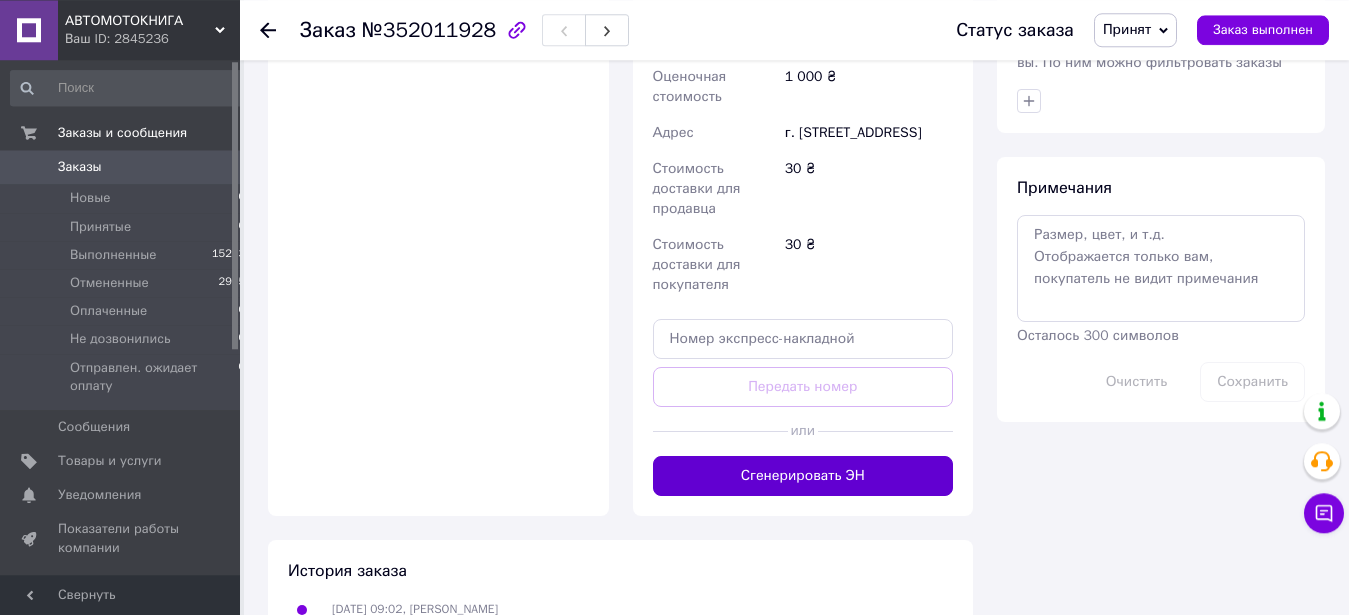 click on "Сгенерировать ЭН" at bounding box center (803, 476) 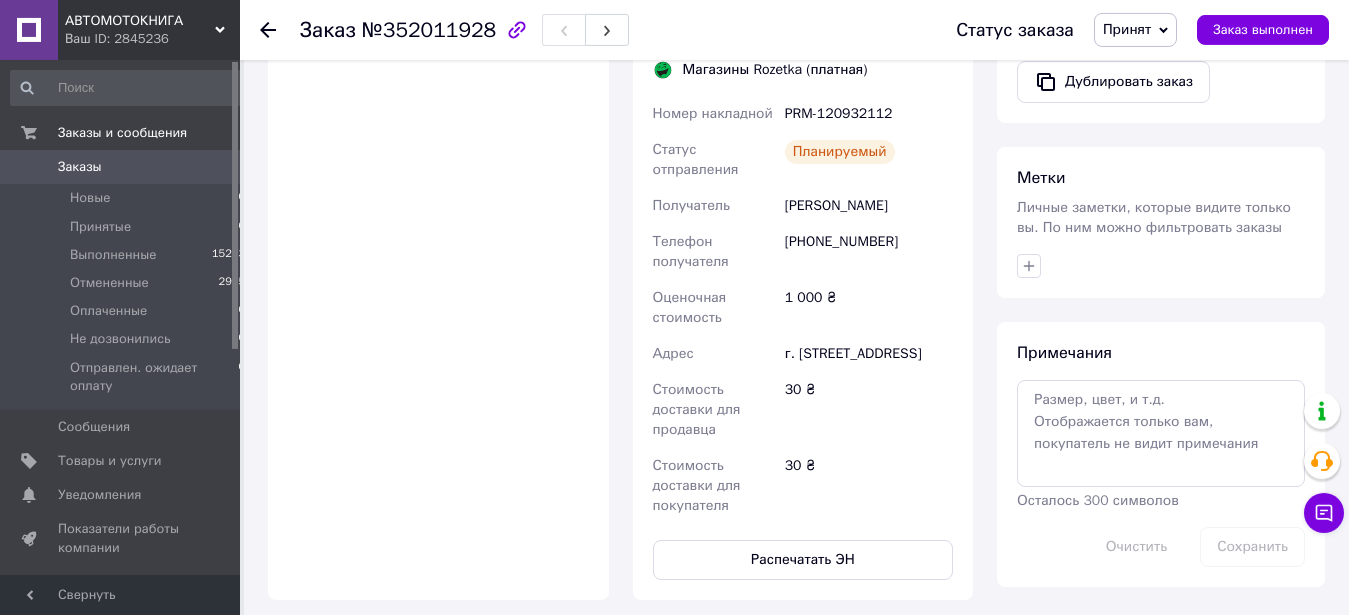 scroll, scrollTop: 1092, scrollLeft: 0, axis: vertical 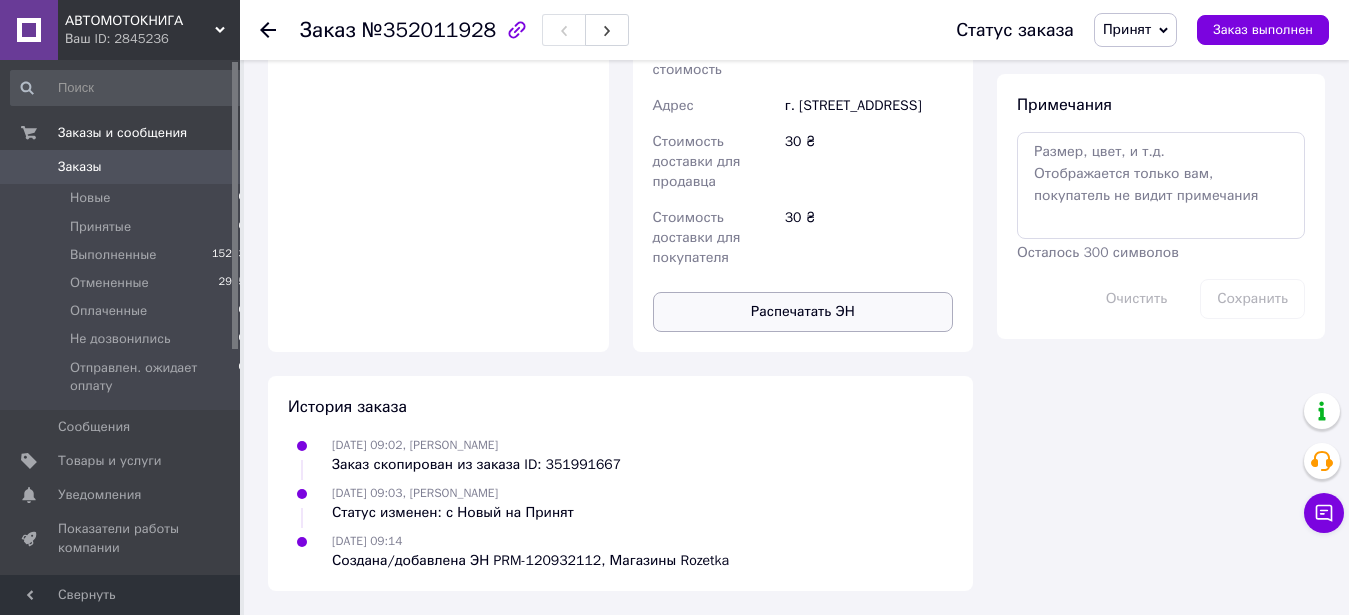 click on "Распечатать ЭН" at bounding box center [803, 312] 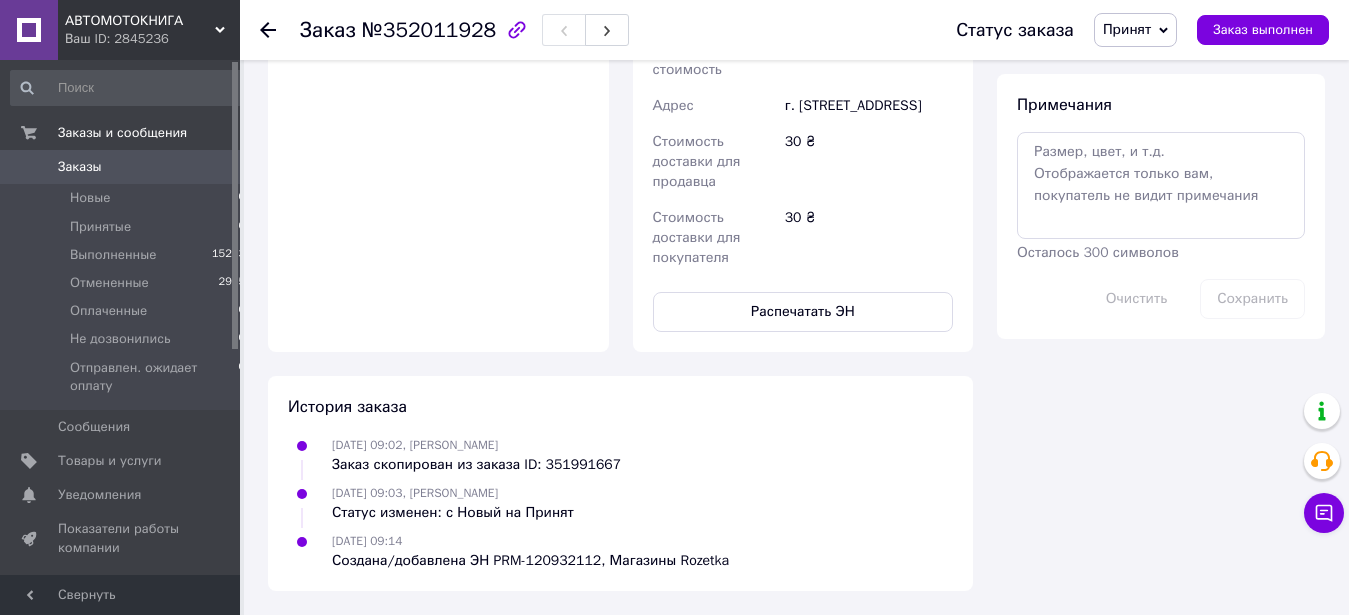 click 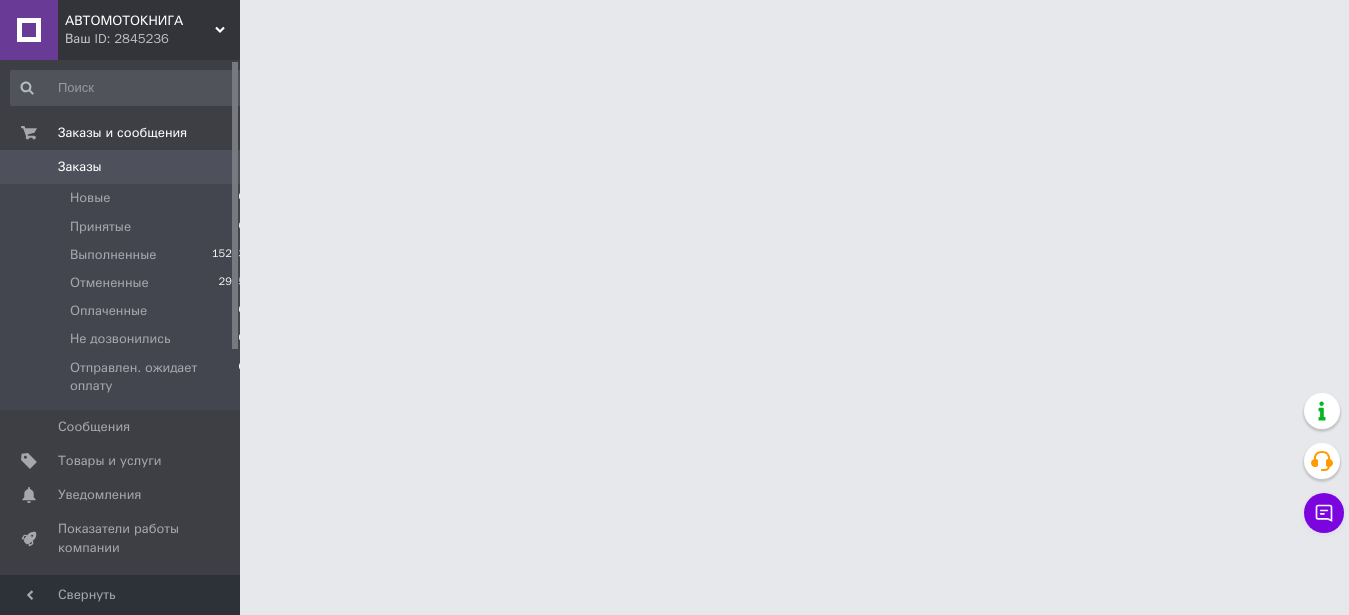 scroll, scrollTop: 0, scrollLeft: 0, axis: both 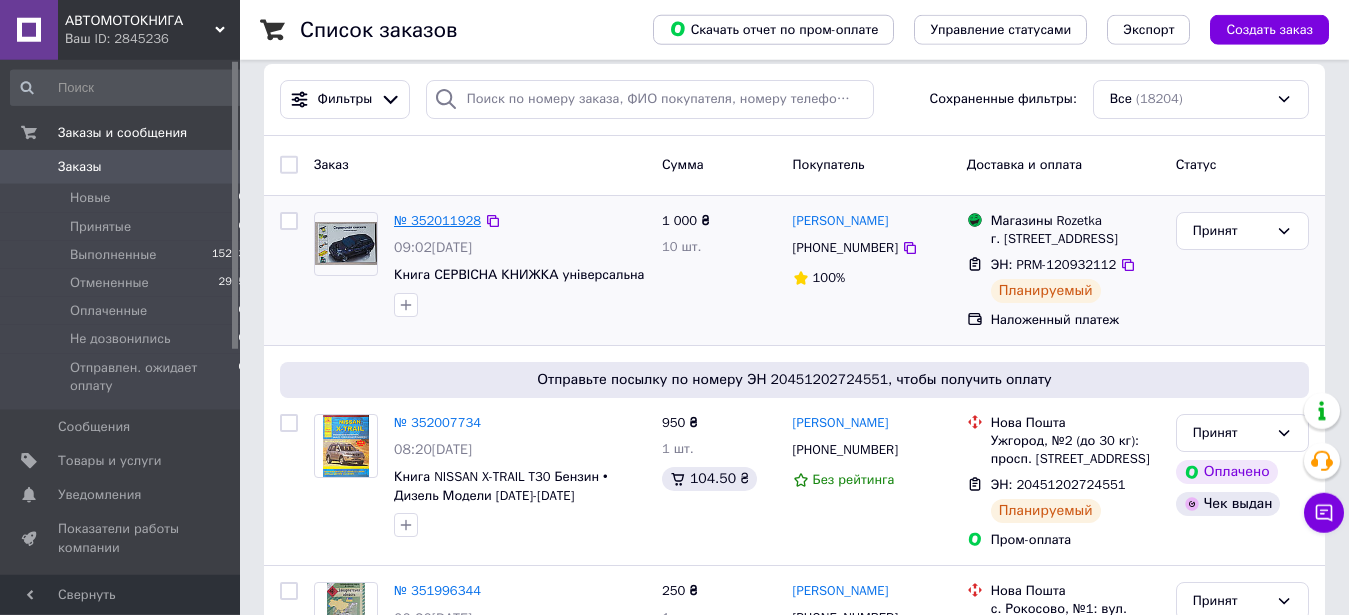 click on "№ 352011928" at bounding box center [437, 220] 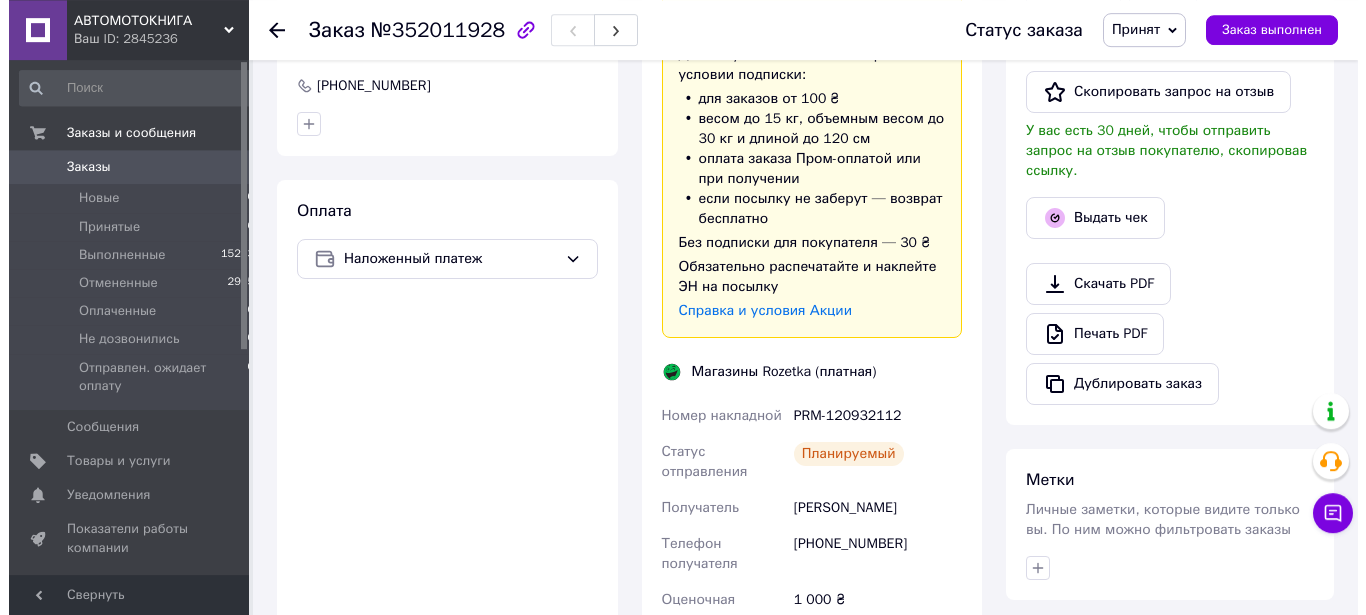 scroll, scrollTop: 485, scrollLeft: 0, axis: vertical 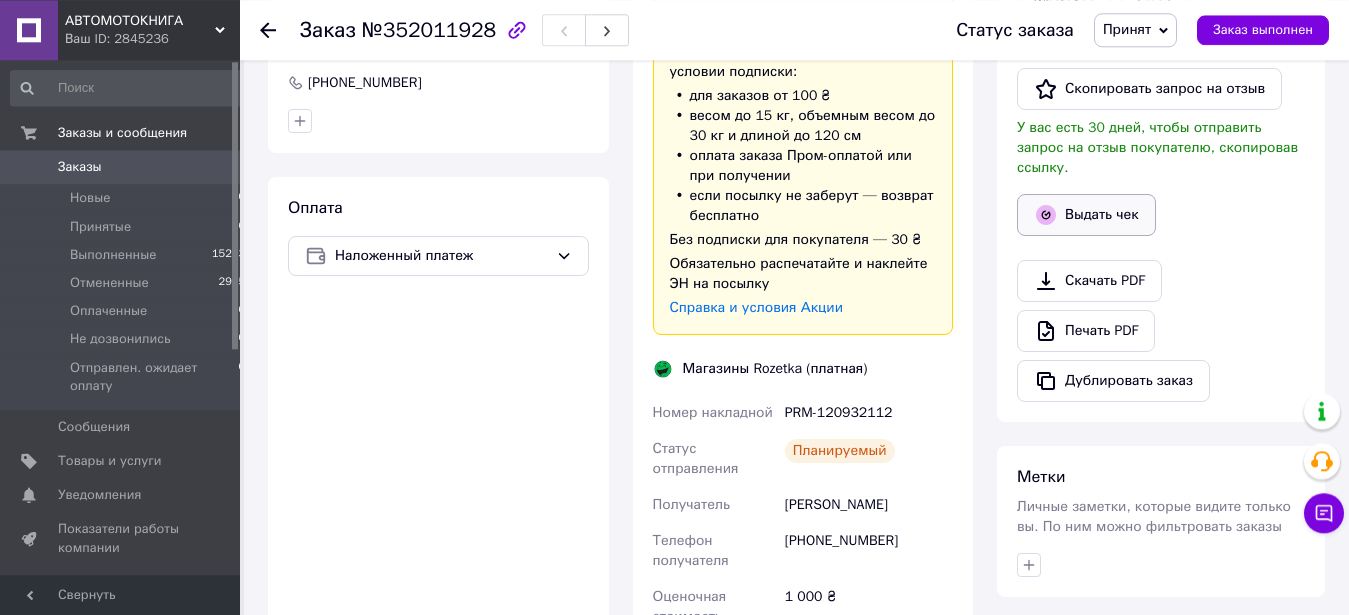 click on "Выдать чек" at bounding box center [1086, 215] 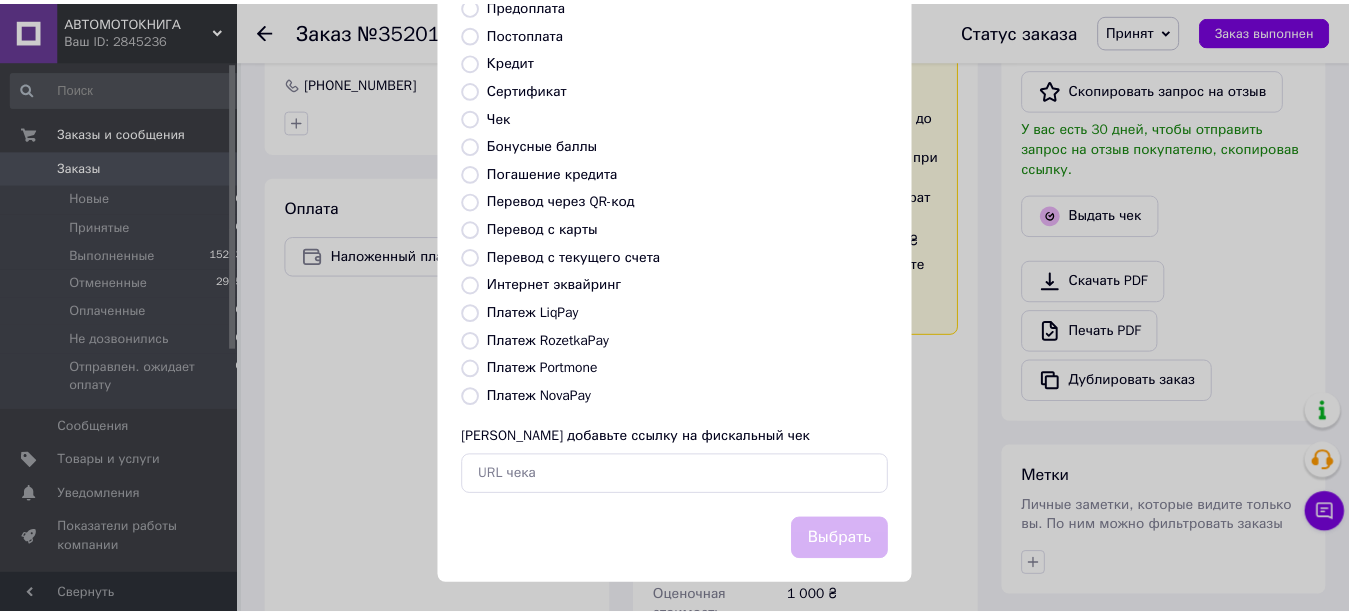 scroll, scrollTop: 244, scrollLeft: 0, axis: vertical 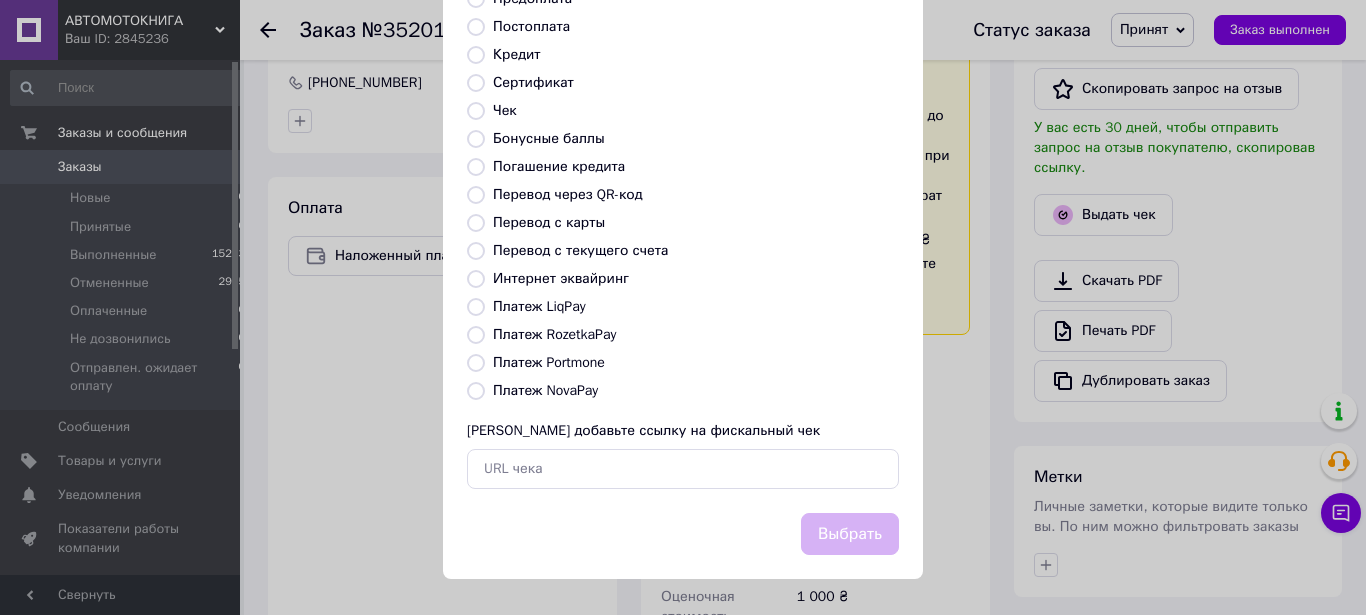 click on "Платеж RozetkaPay" at bounding box center (476, 335) 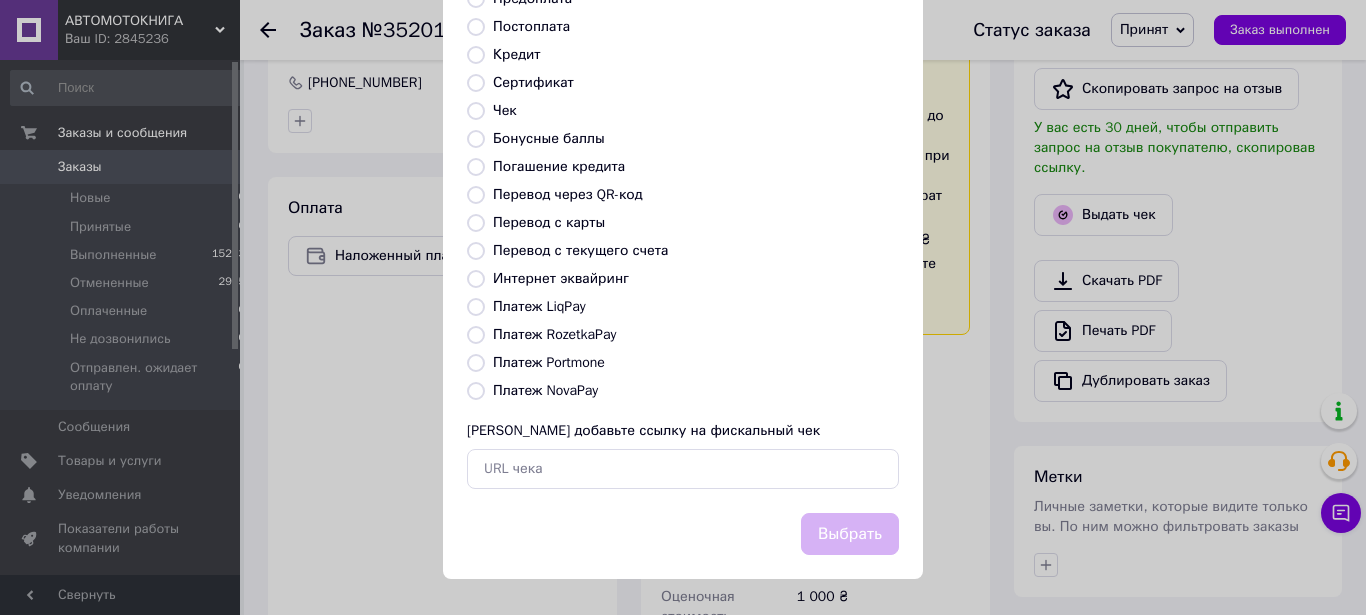 radio on "true" 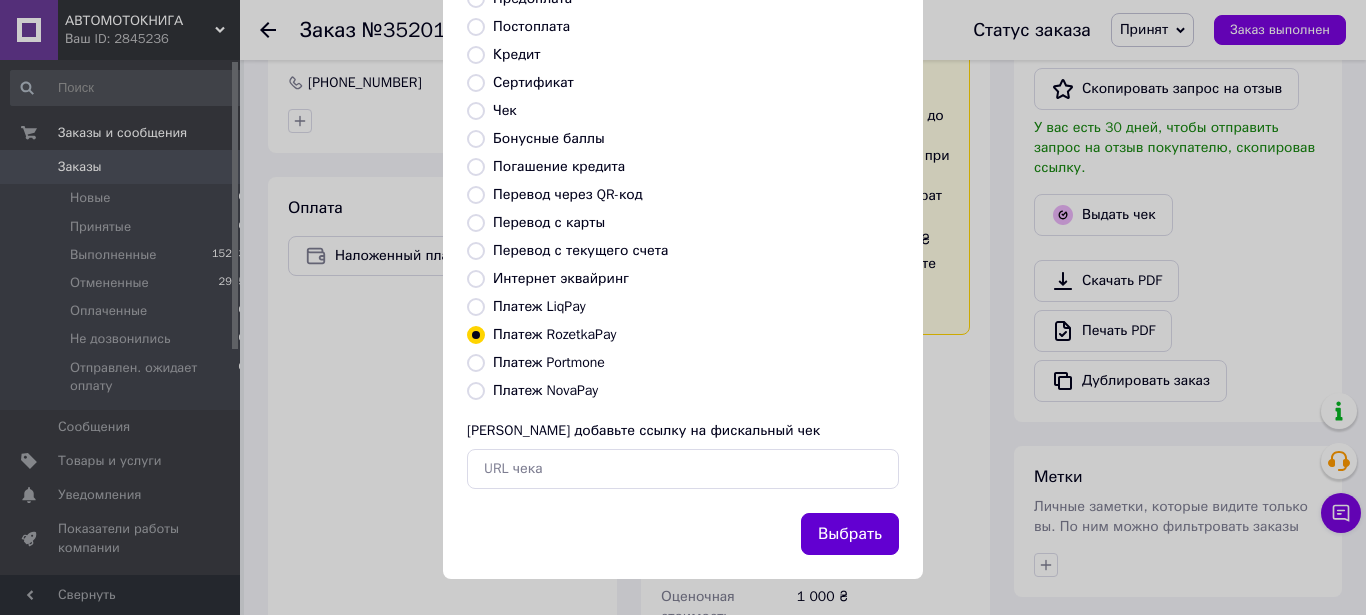 click on "Выбрать" at bounding box center [850, 534] 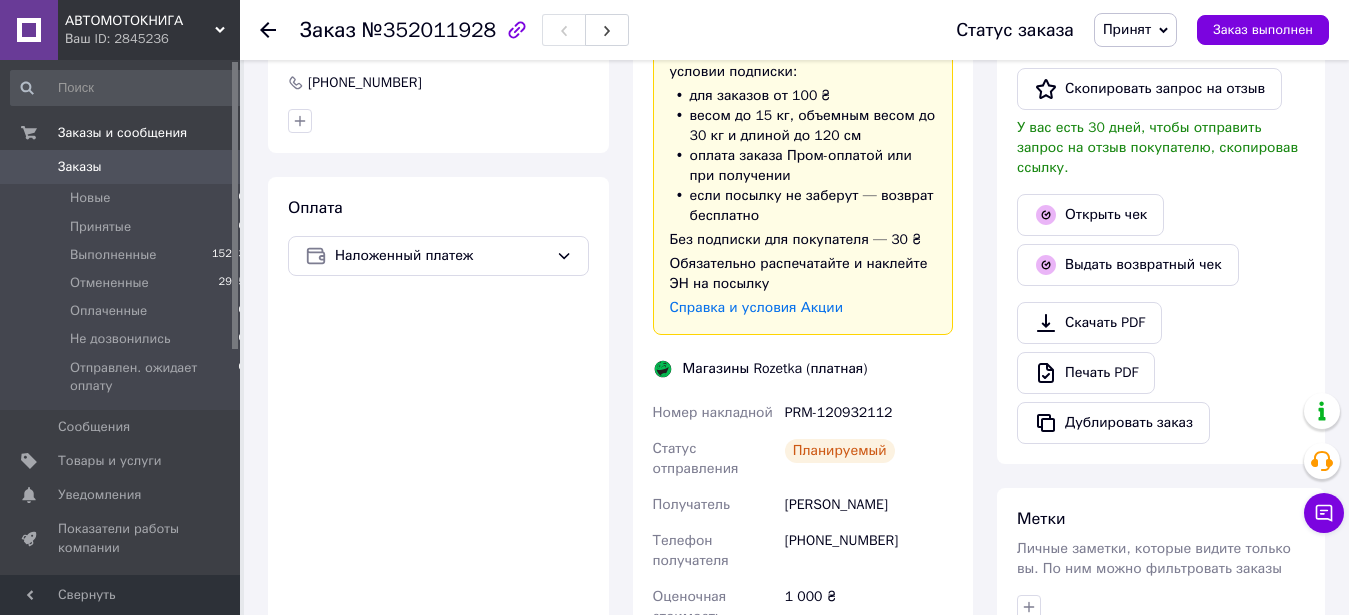 click 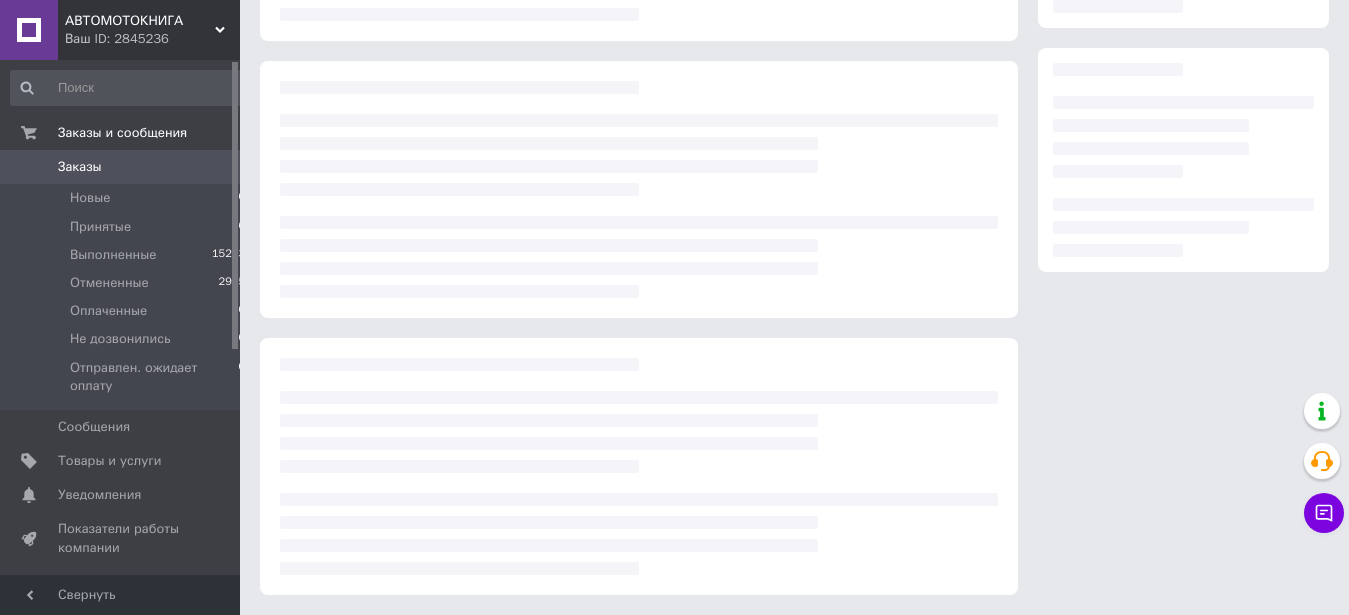 scroll, scrollTop: 0, scrollLeft: 0, axis: both 